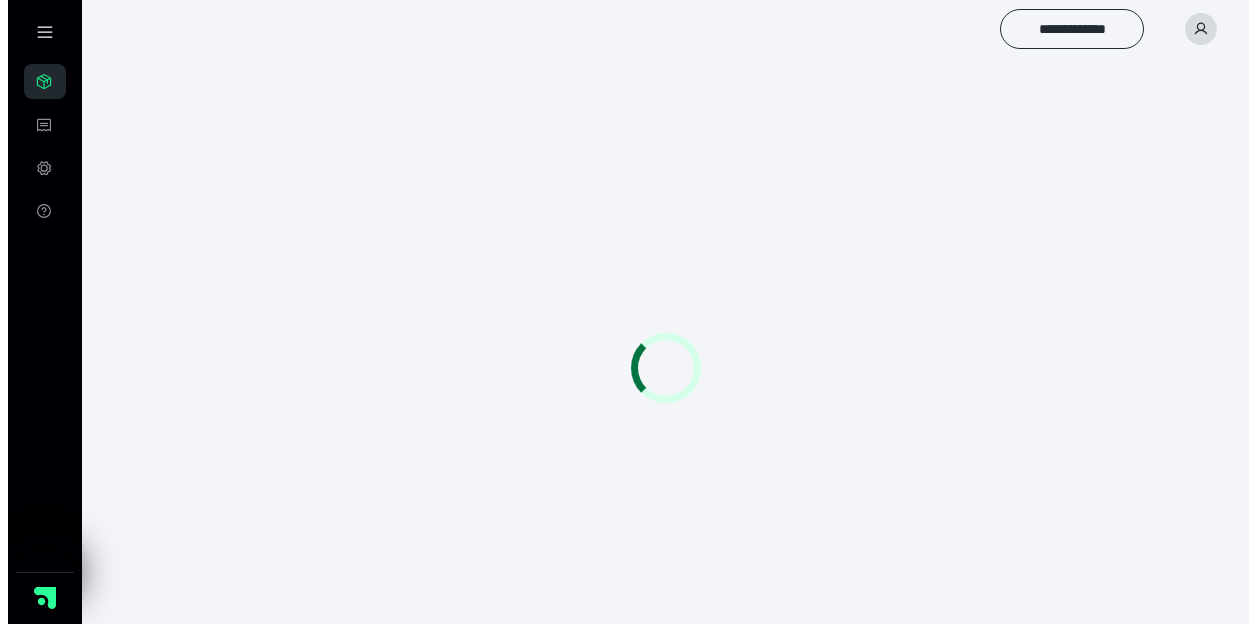 scroll, scrollTop: 0, scrollLeft: 0, axis: both 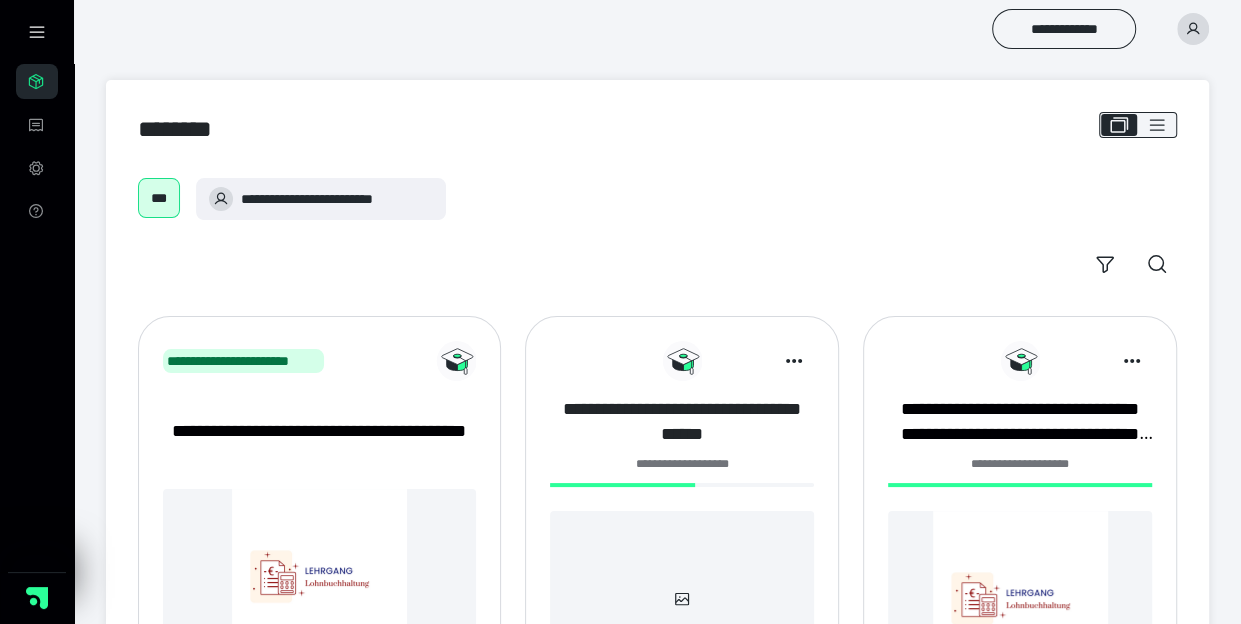 click on "**********" at bounding box center (682, 422) 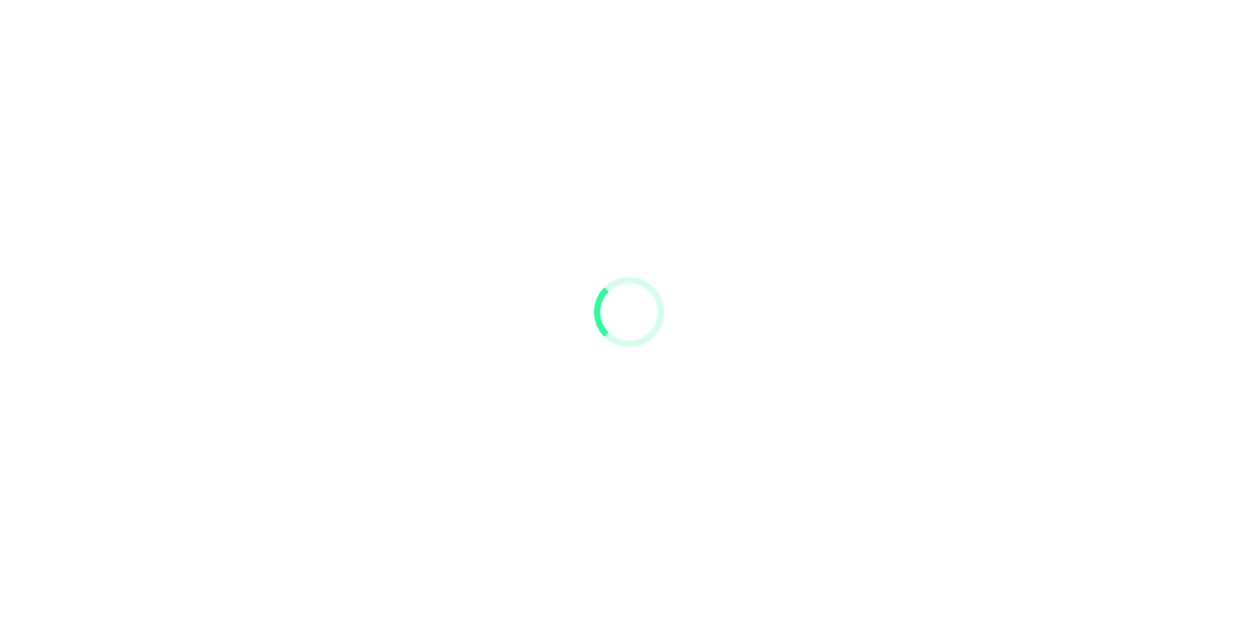 scroll, scrollTop: 0, scrollLeft: 0, axis: both 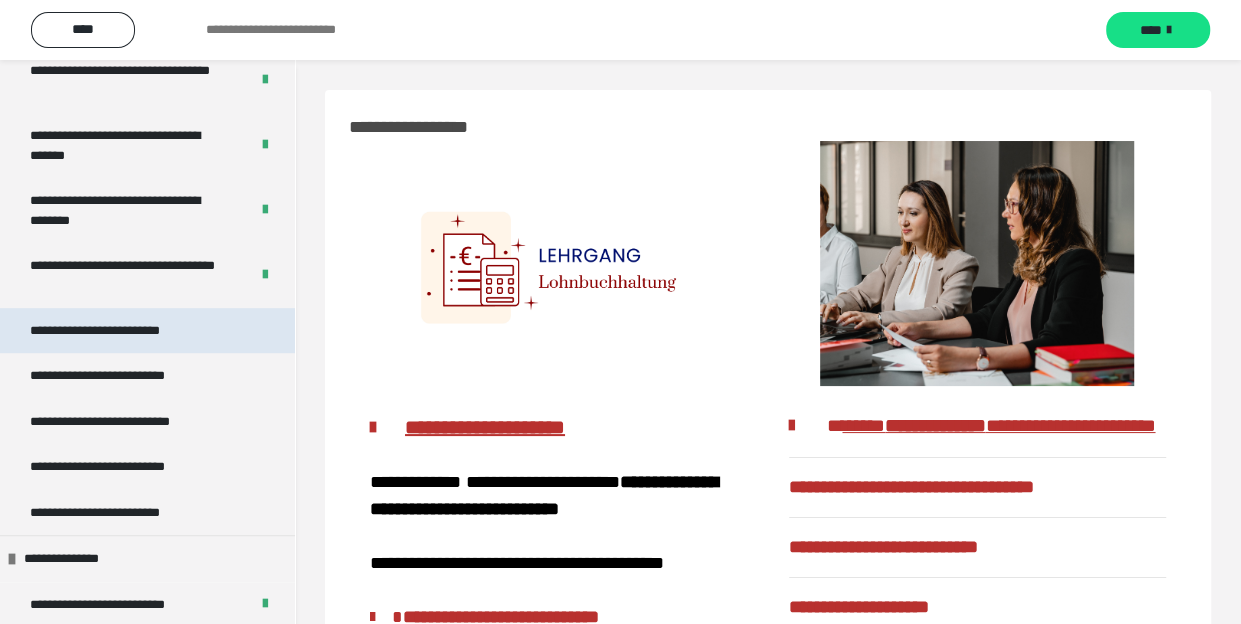 click on "**********" at bounding box center (124, 330) 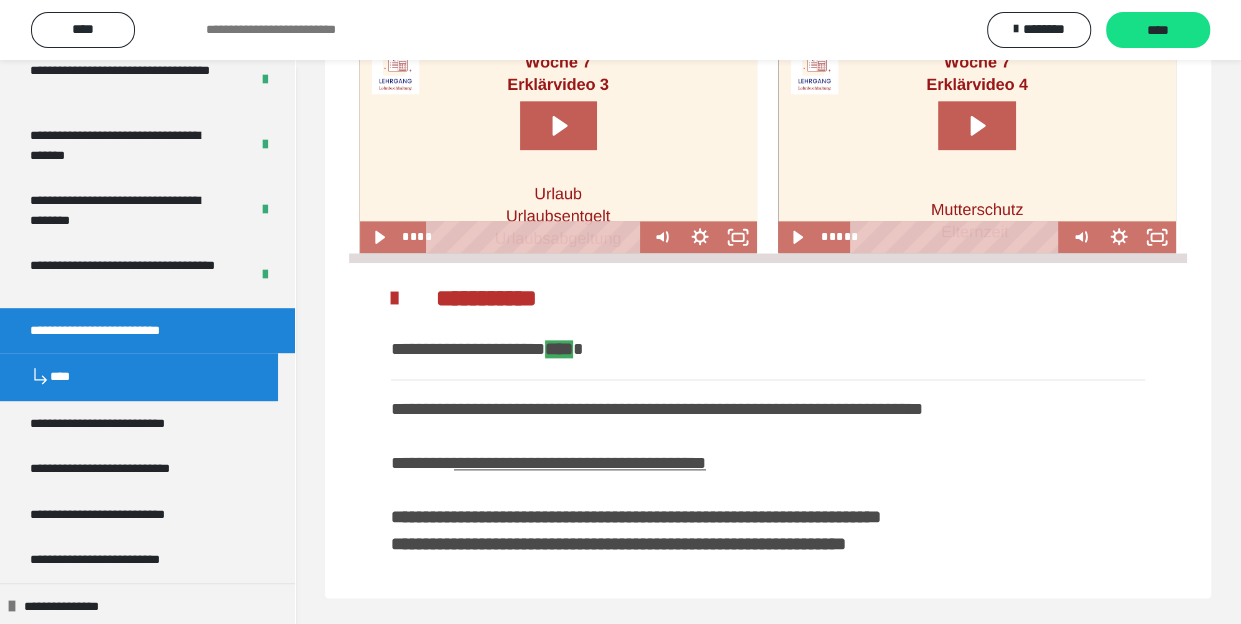 scroll, scrollTop: 1373, scrollLeft: 0, axis: vertical 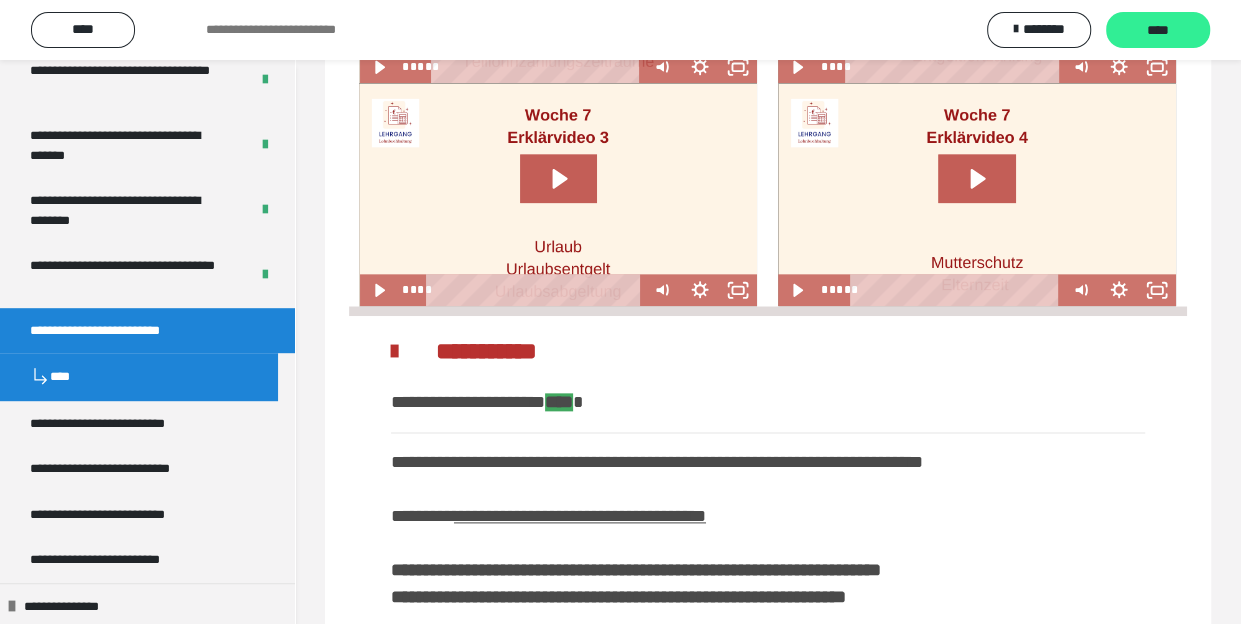 click on "****" at bounding box center [1158, 30] 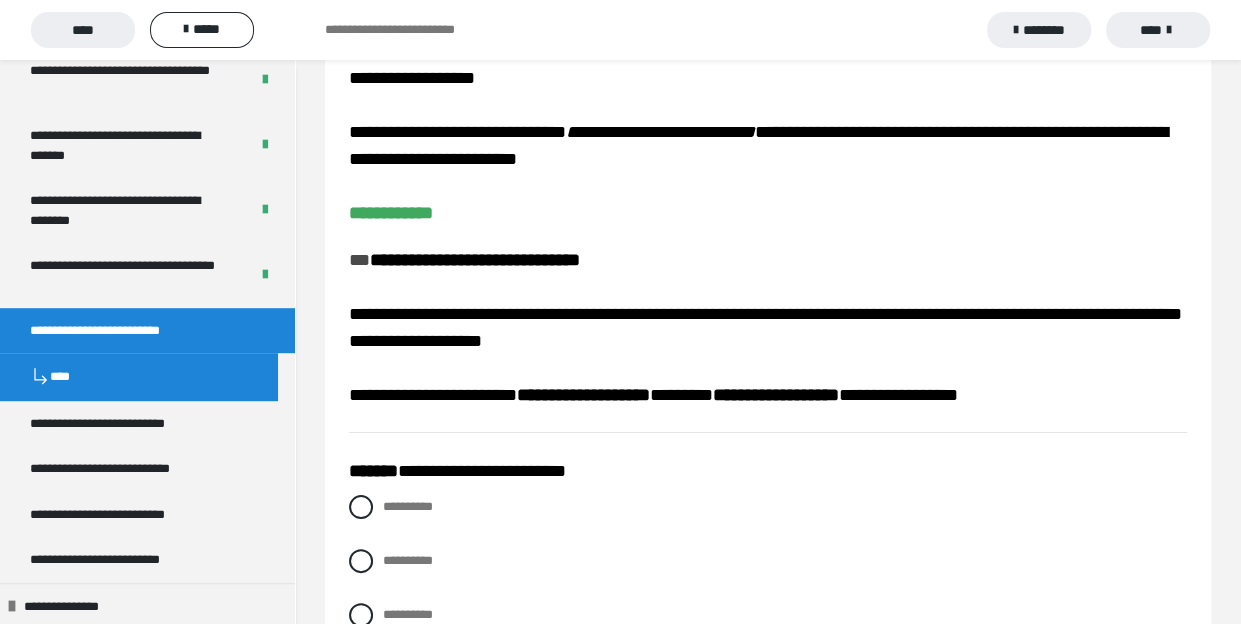 scroll, scrollTop: 111, scrollLeft: 0, axis: vertical 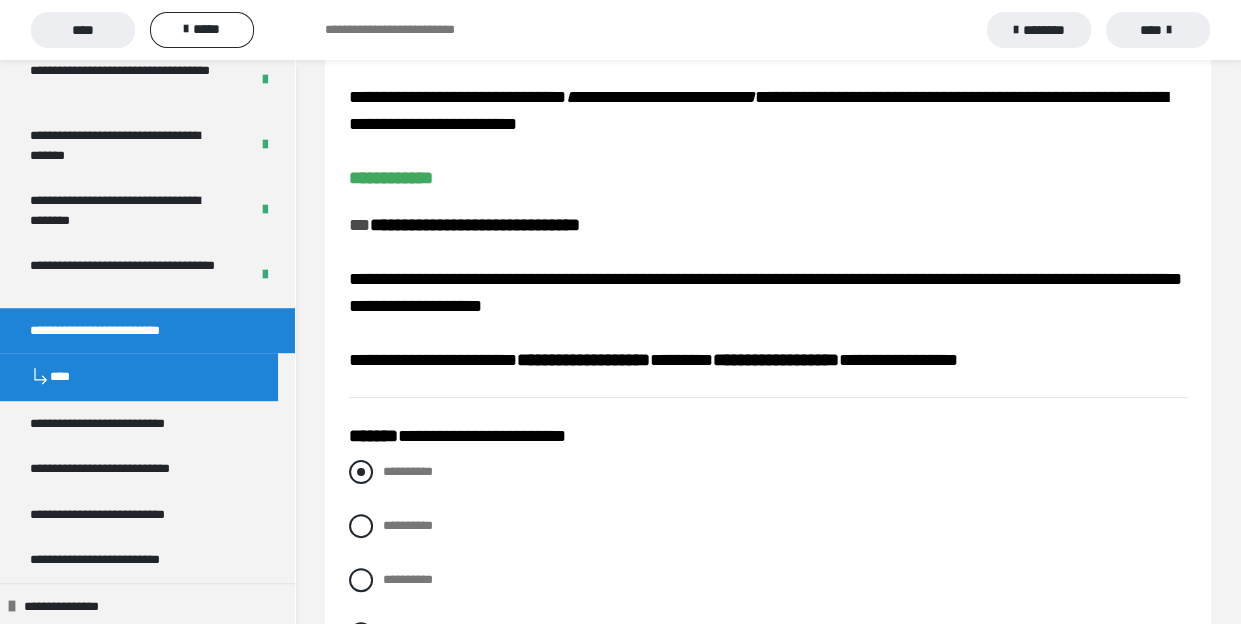 click at bounding box center (361, 472) 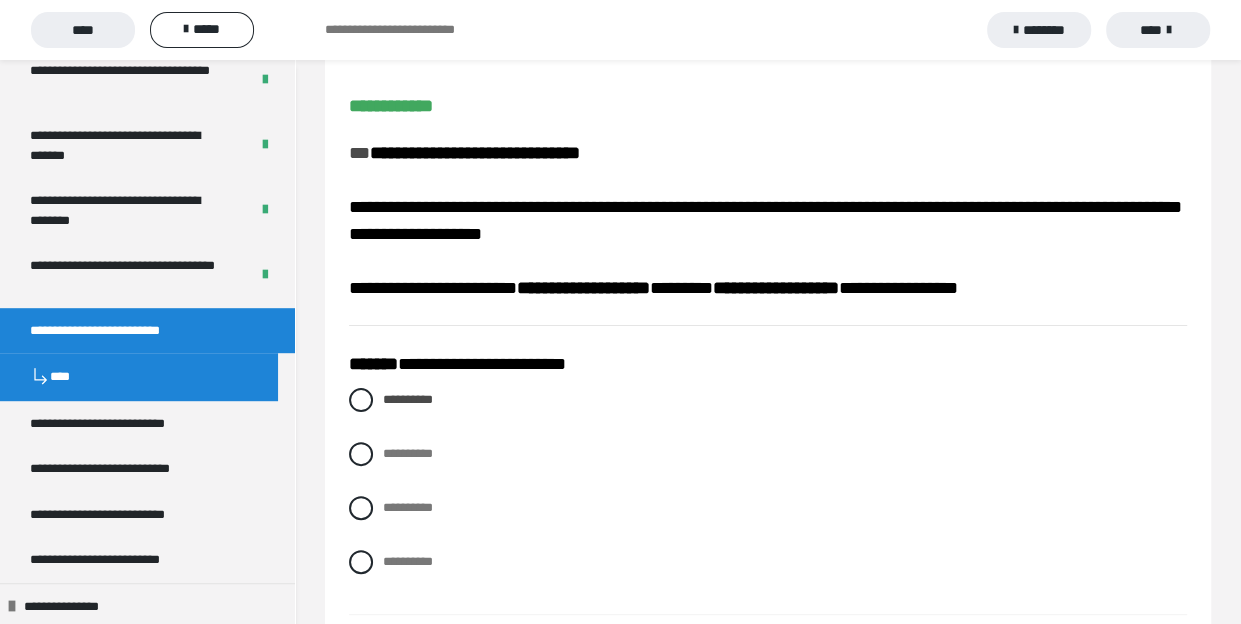 scroll, scrollTop: 222, scrollLeft: 0, axis: vertical 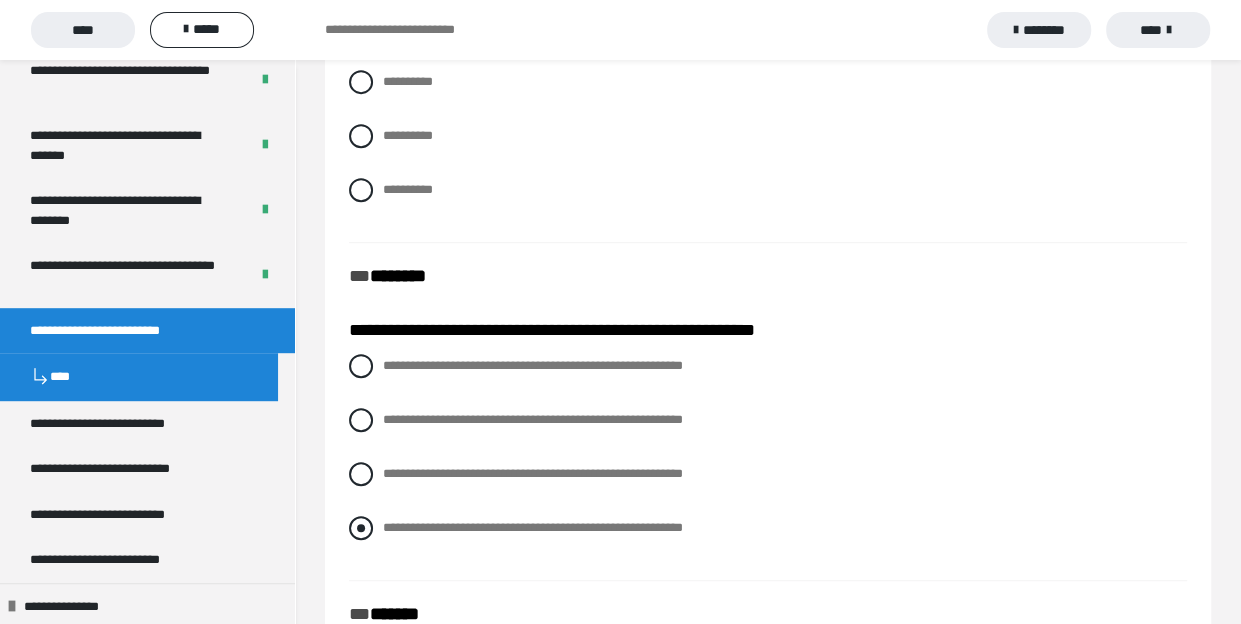 click at bounding box center [361, 528] 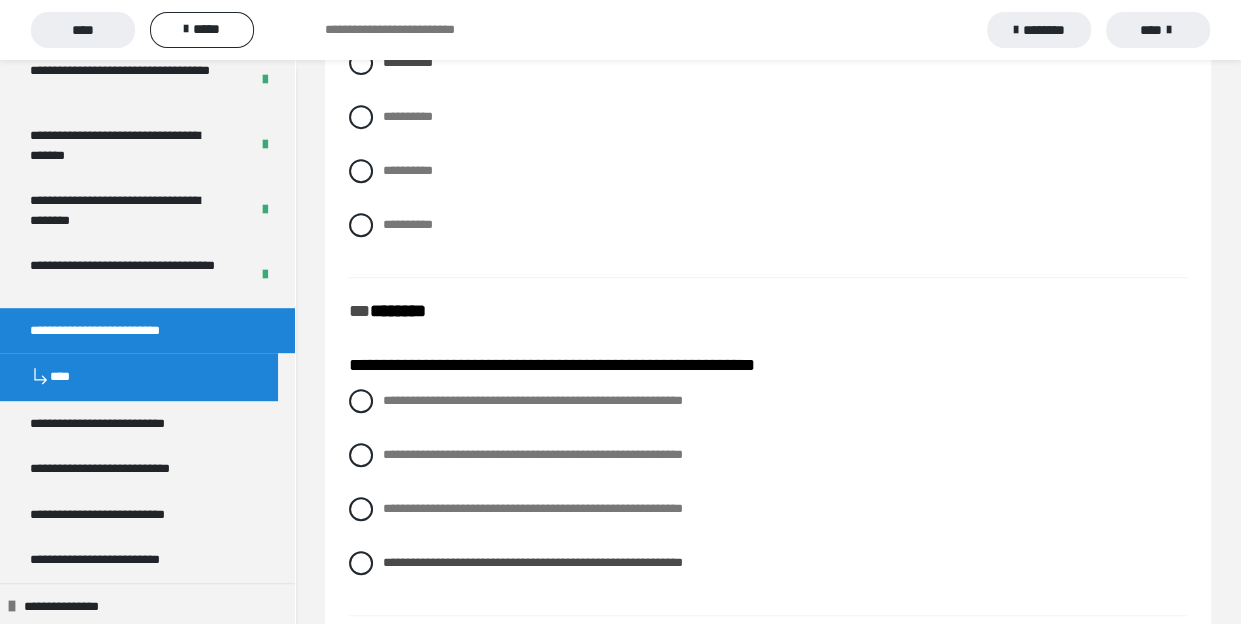 scroll, scrollTop: 555, scrollLeft: 0, axis: vertical 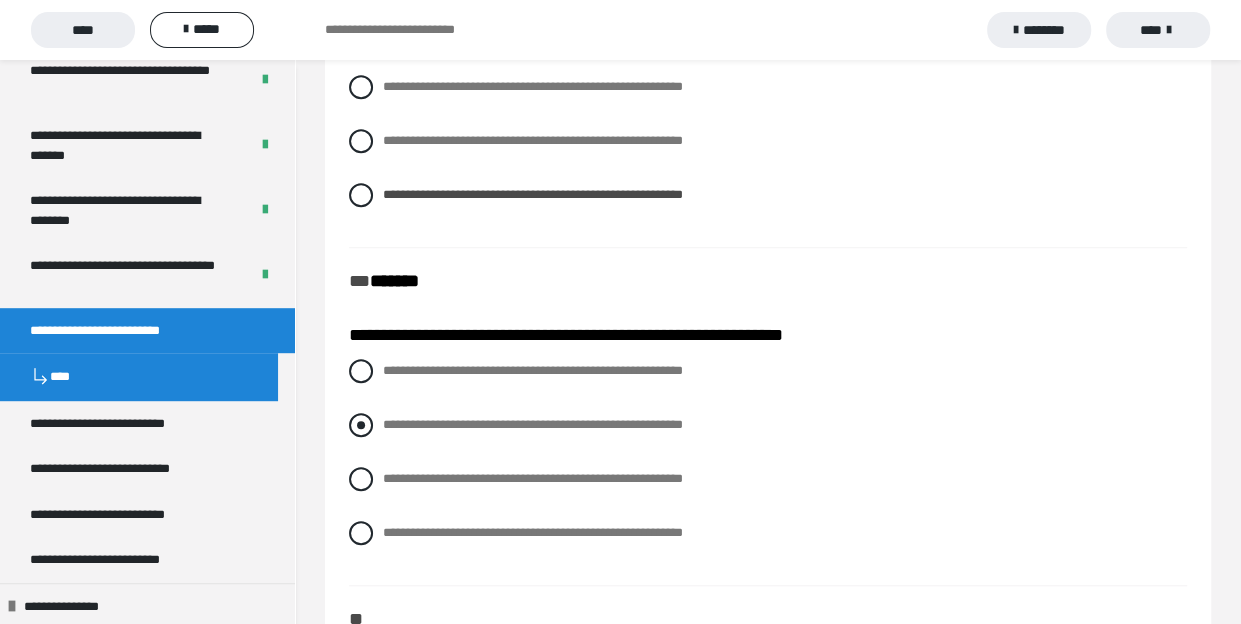 click at bounding box center [361, 425] 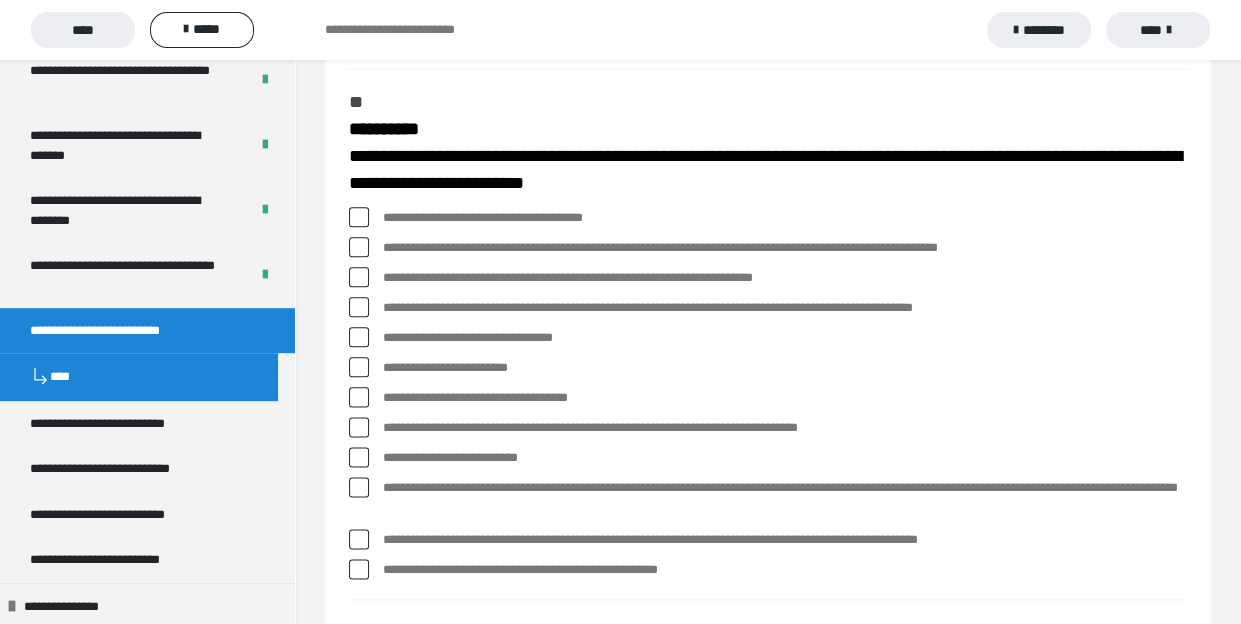 scroll, scrollTop: 1444, scrollLeft: 0, axis: vertical 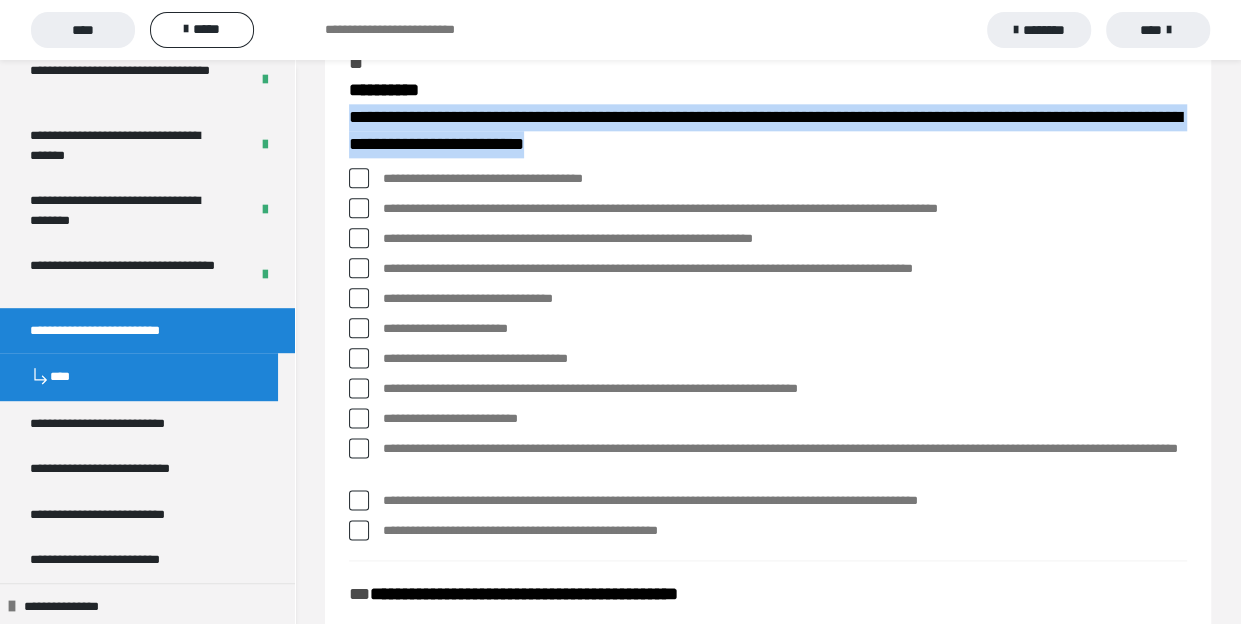 drag, startPoint x: 343, startPoint y: 115, endPoint x: 702, endPoint y: 154, distance: 361.11218 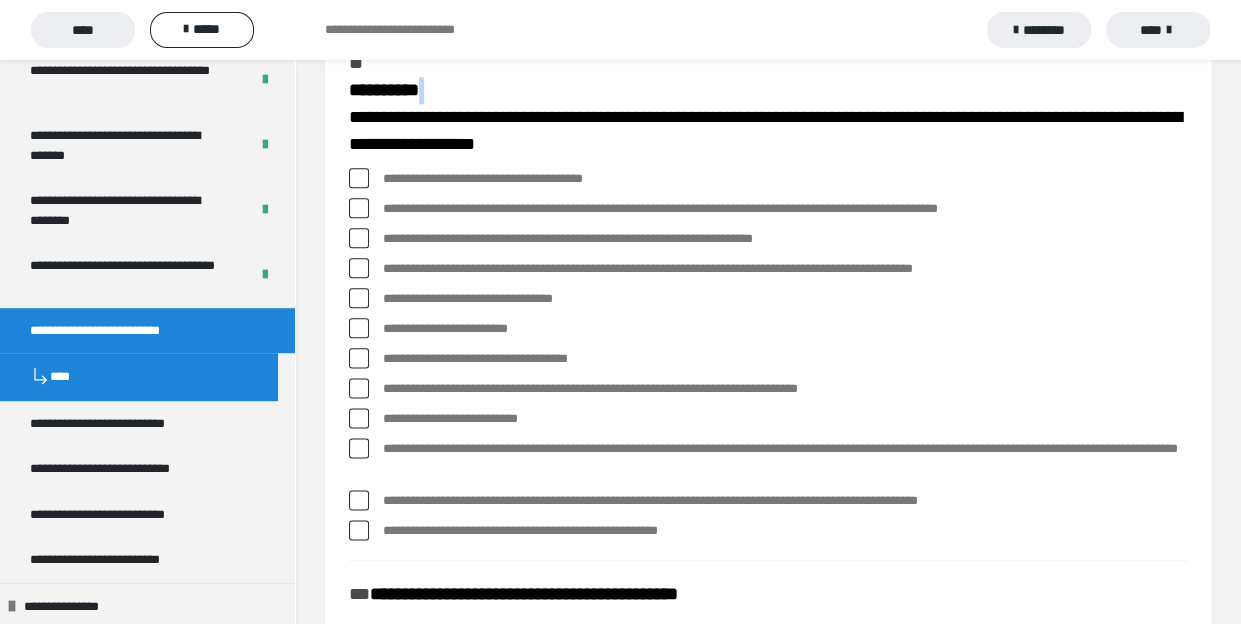 click at bounding box center [359, 208] 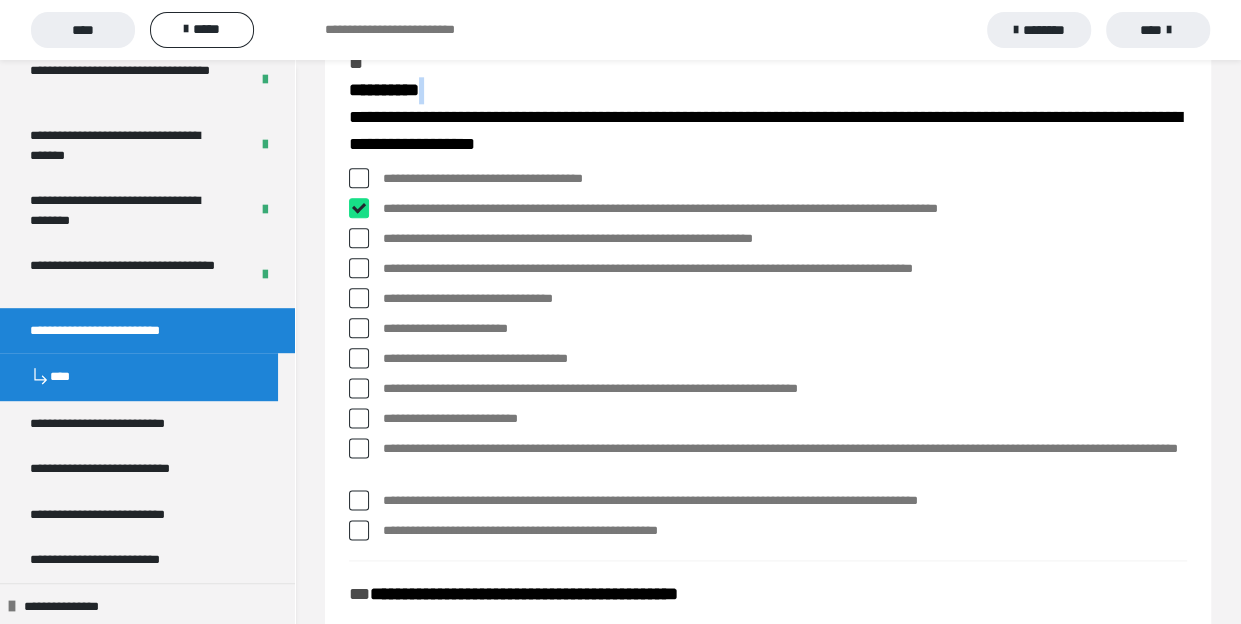 checkbox on "****" 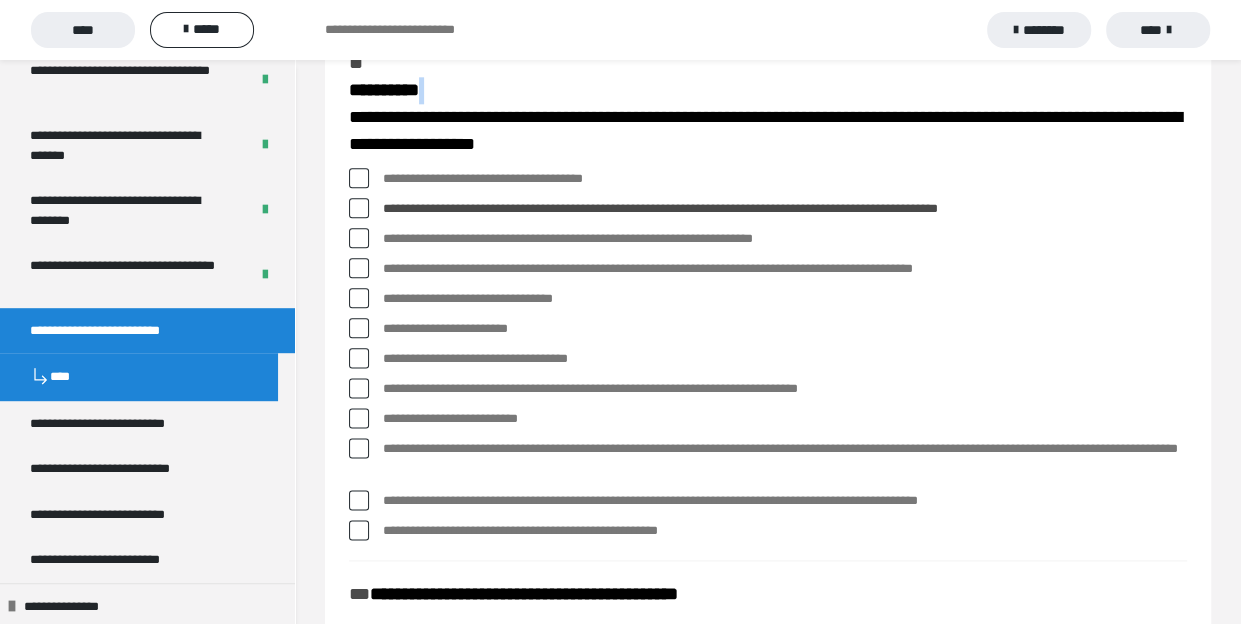 click on "**********" at bounding box center [768, 269] 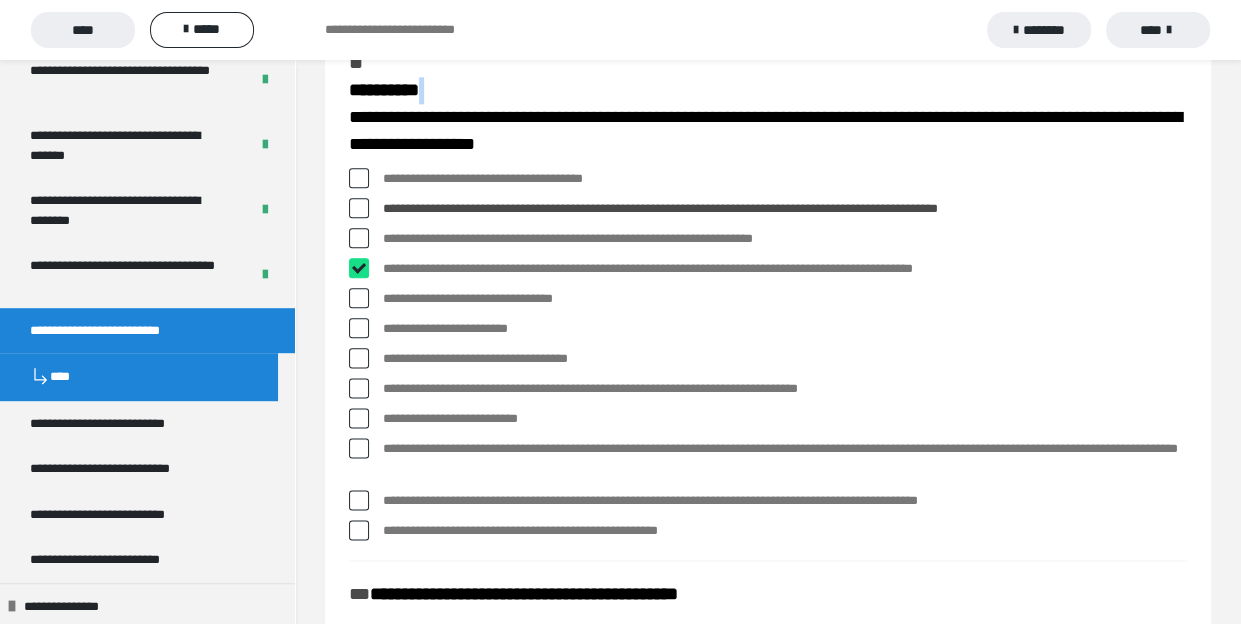 checkbox on "****" 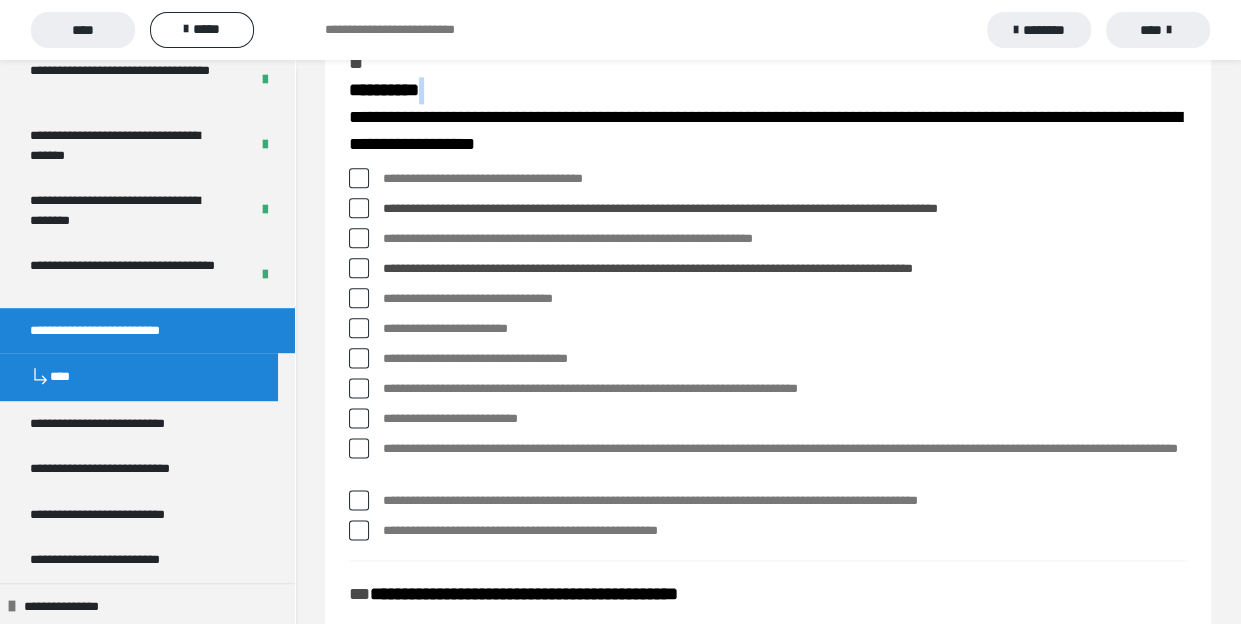 click at bounding box center (359, 388) 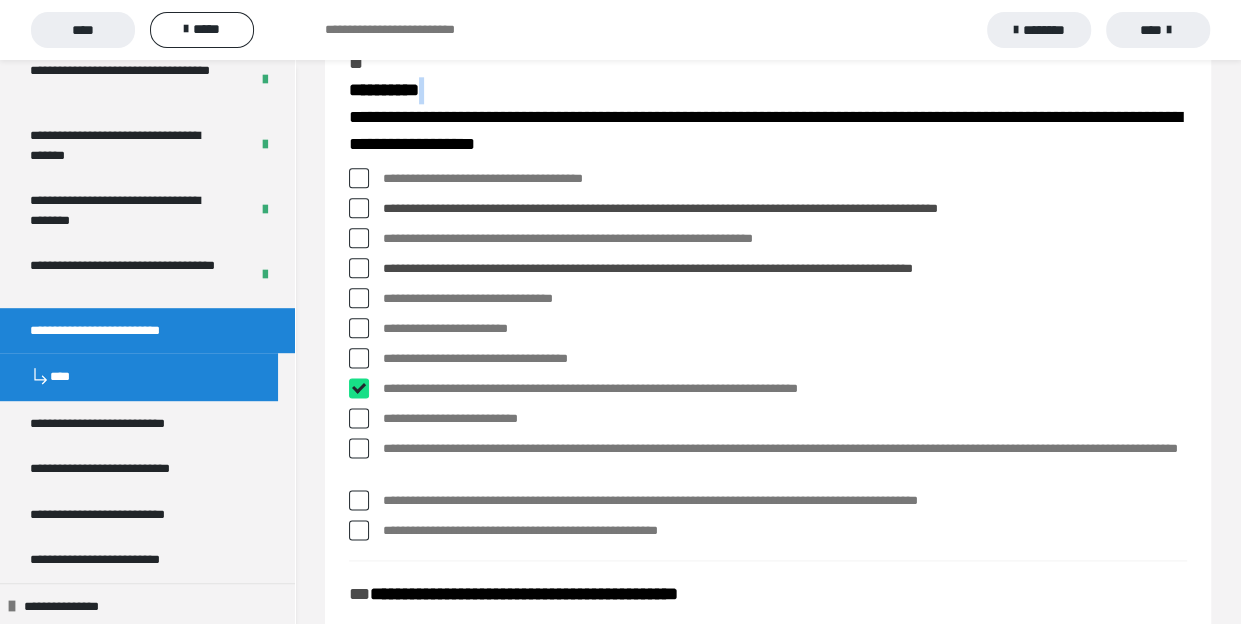 checkbox on "****" 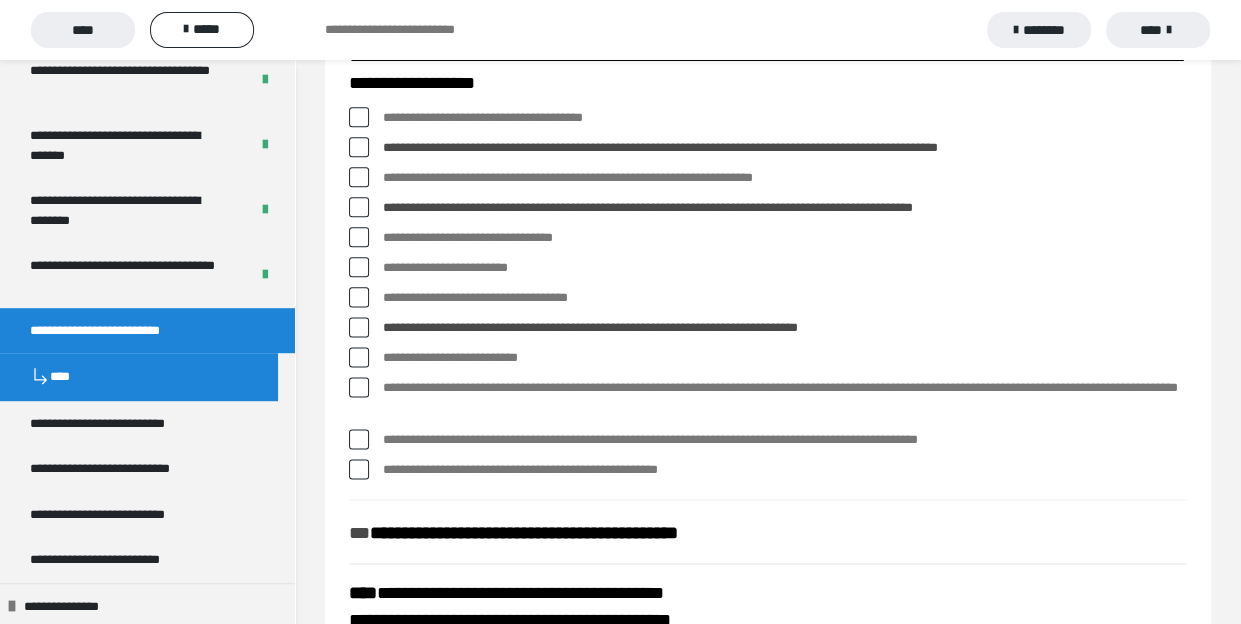 scroll, scrollTop: 1555, scrollLeft: 0, axis: vertical 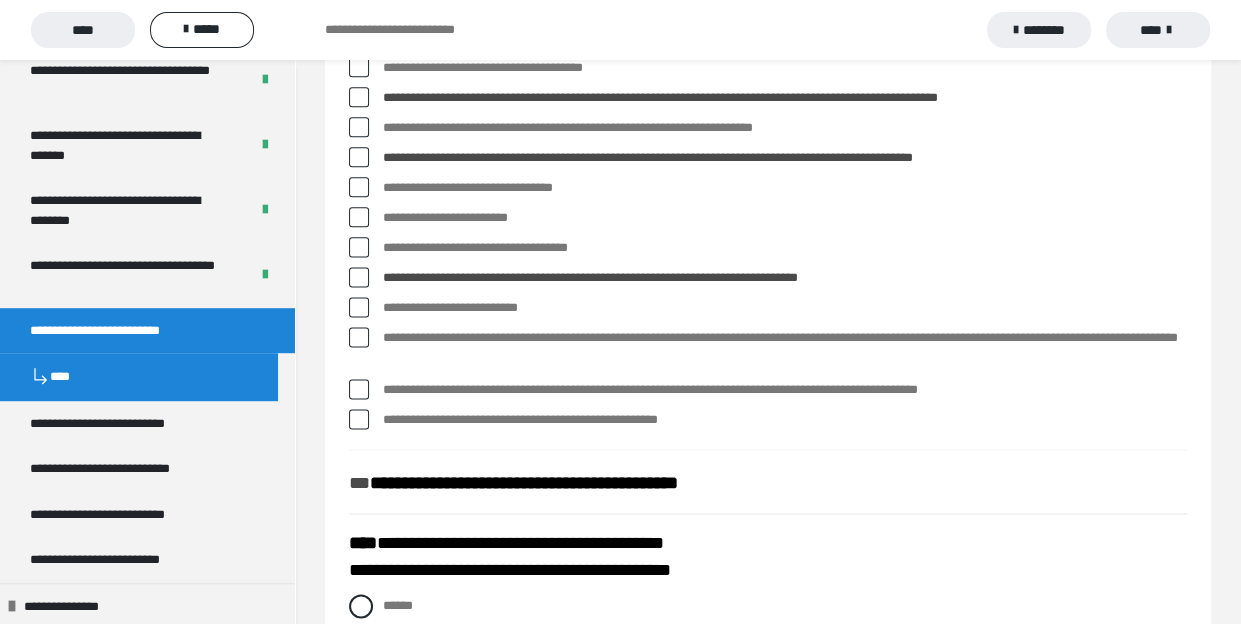 click at bounding box center [359, 337] 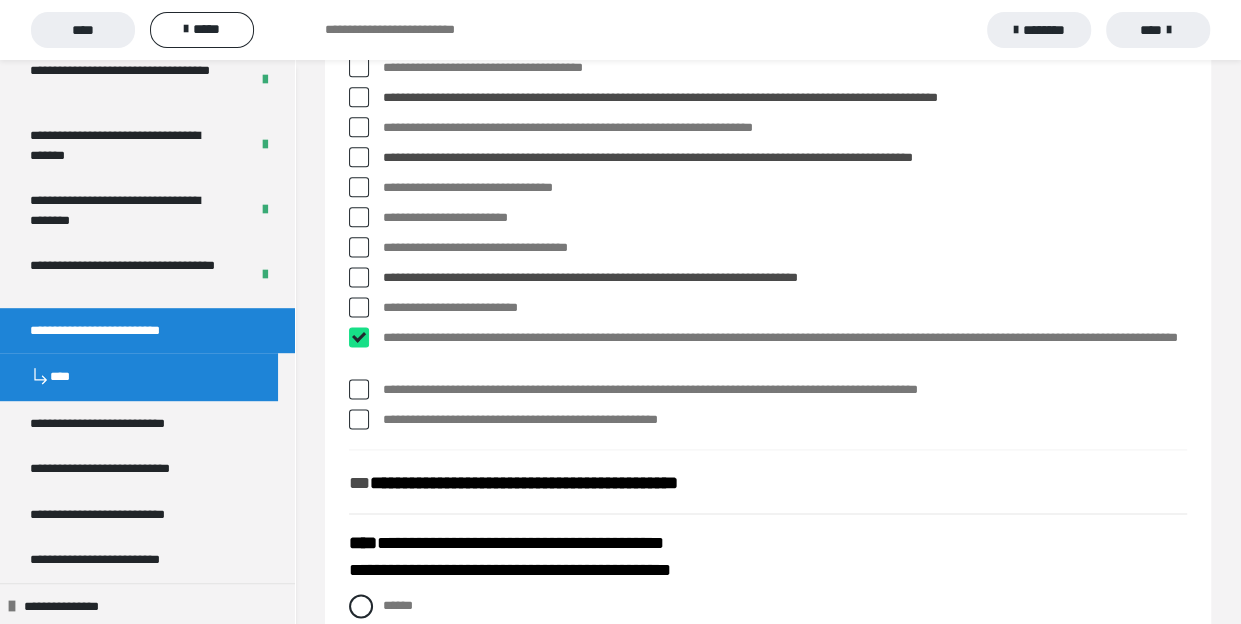 checkbox on "****" 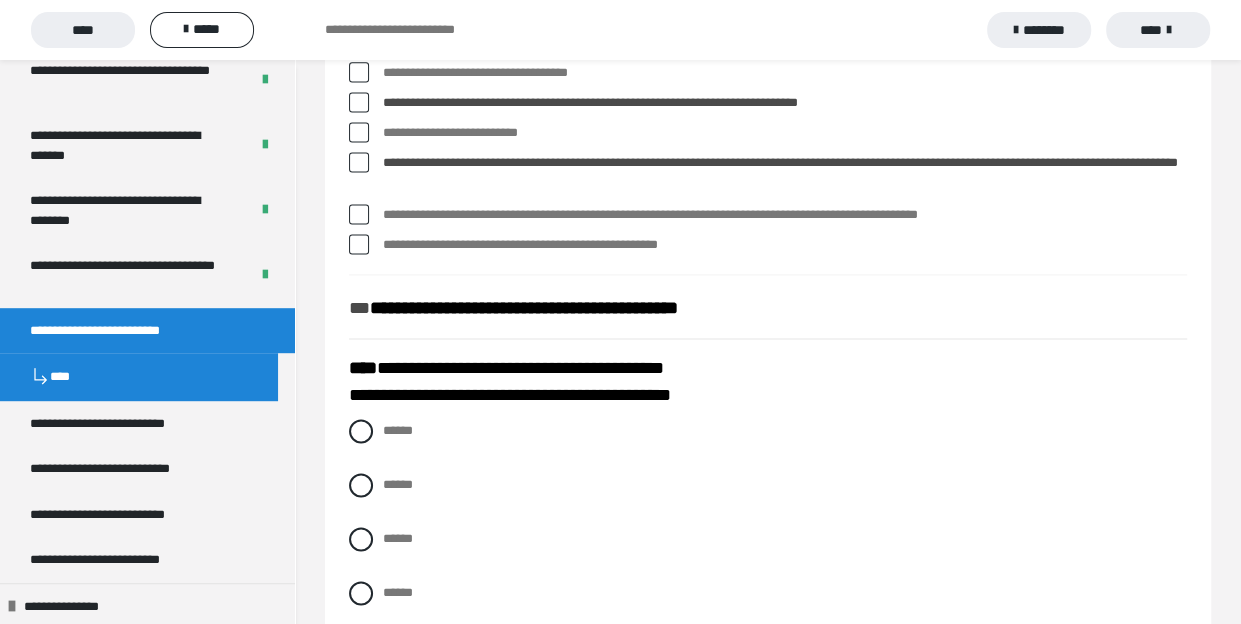 scroll, scrollTop: 1777, scrollLeft: 0, axis: vertical 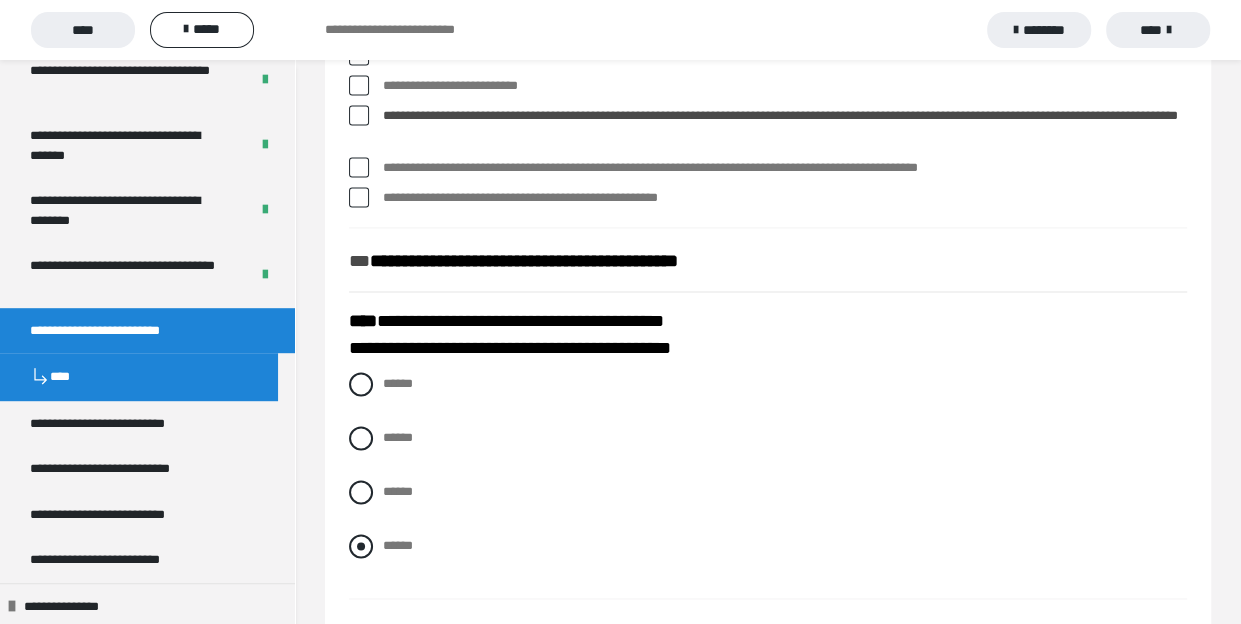 click at bounding box center [361, 546] 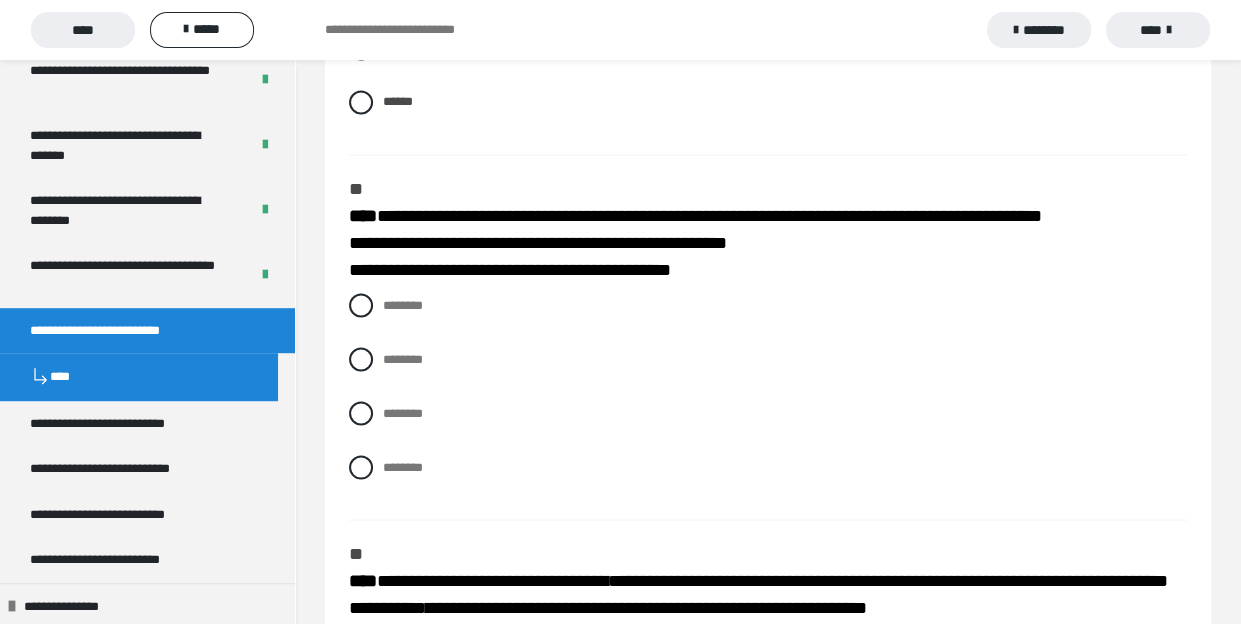 scroll, scrollTop: 2222, scrollLeft: 0, axis: vertical 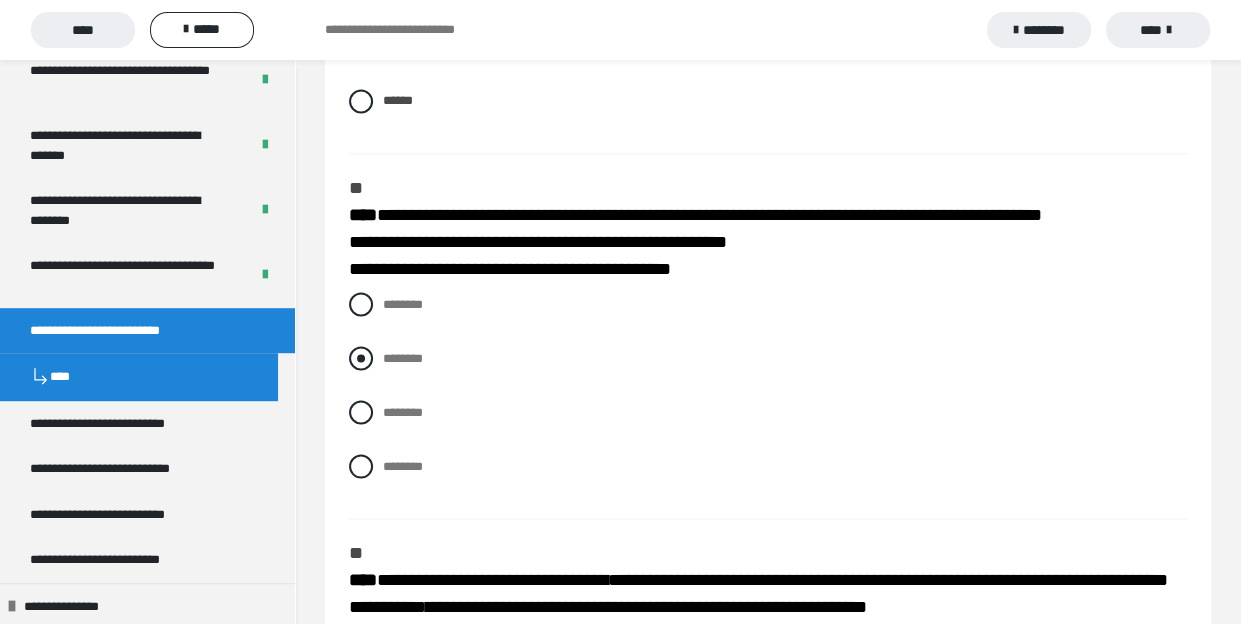 click at bounding box center (361, 358) 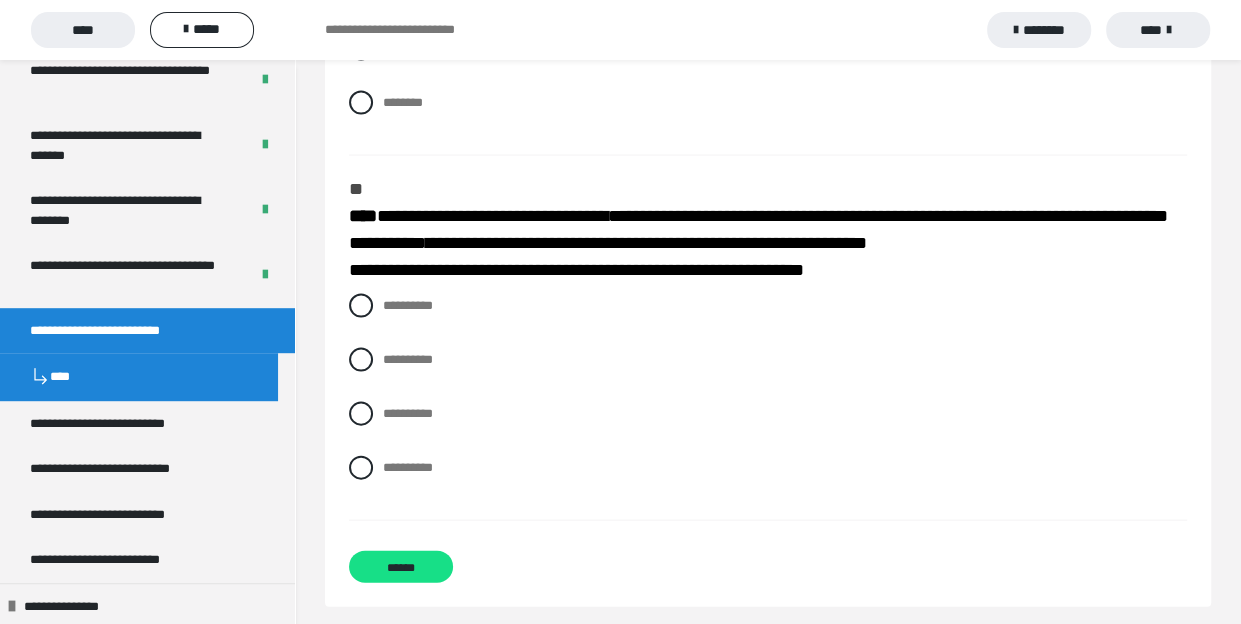 scroll, scrollTop: 2597, scrollLeft: 0, axis: vertical 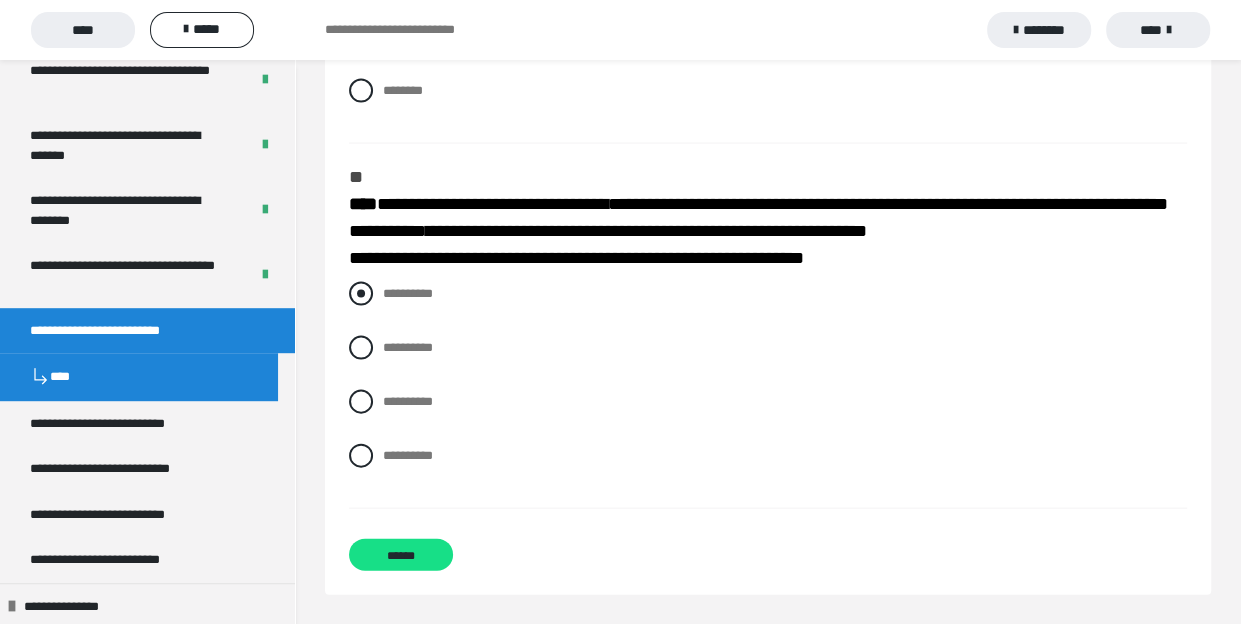 click at bounding box center [361, 294] 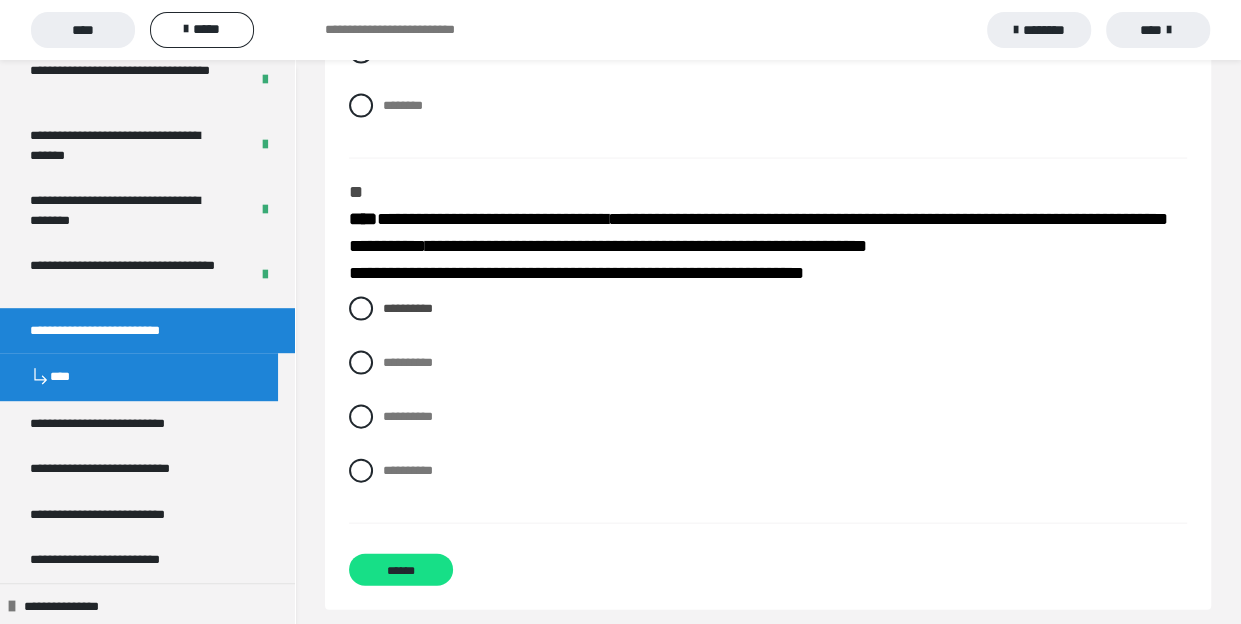 scroll, scrollTop: 2597, scrollLeft: 0, axis: vertical 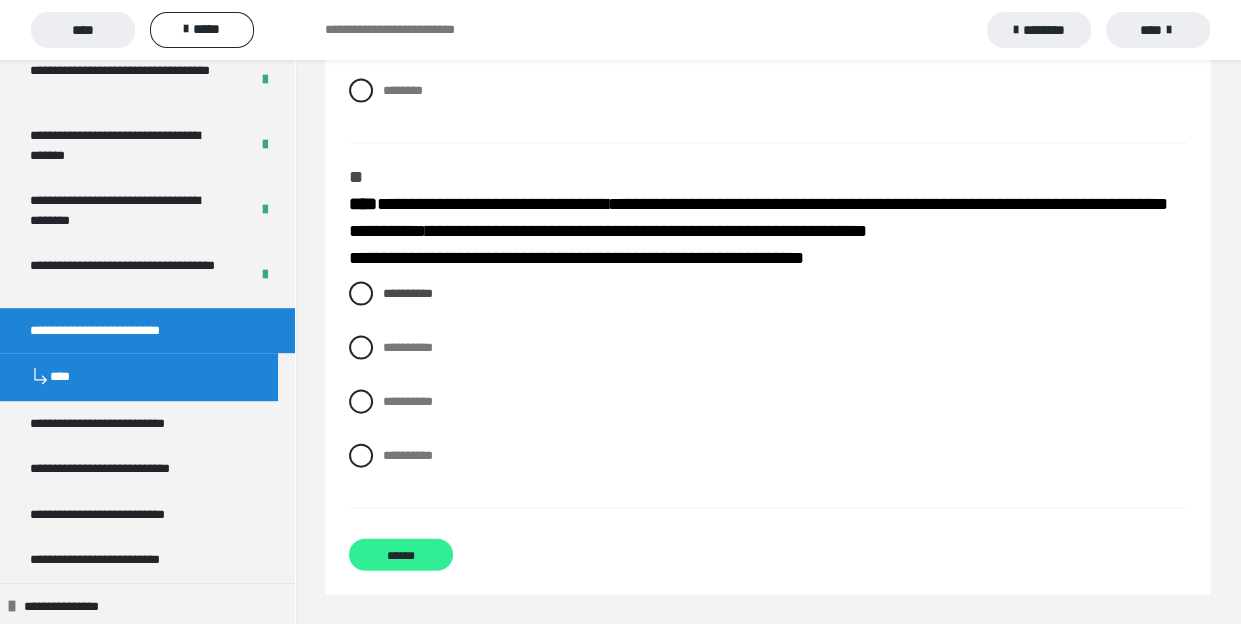 click on "******" at bounding box center (401, 555) 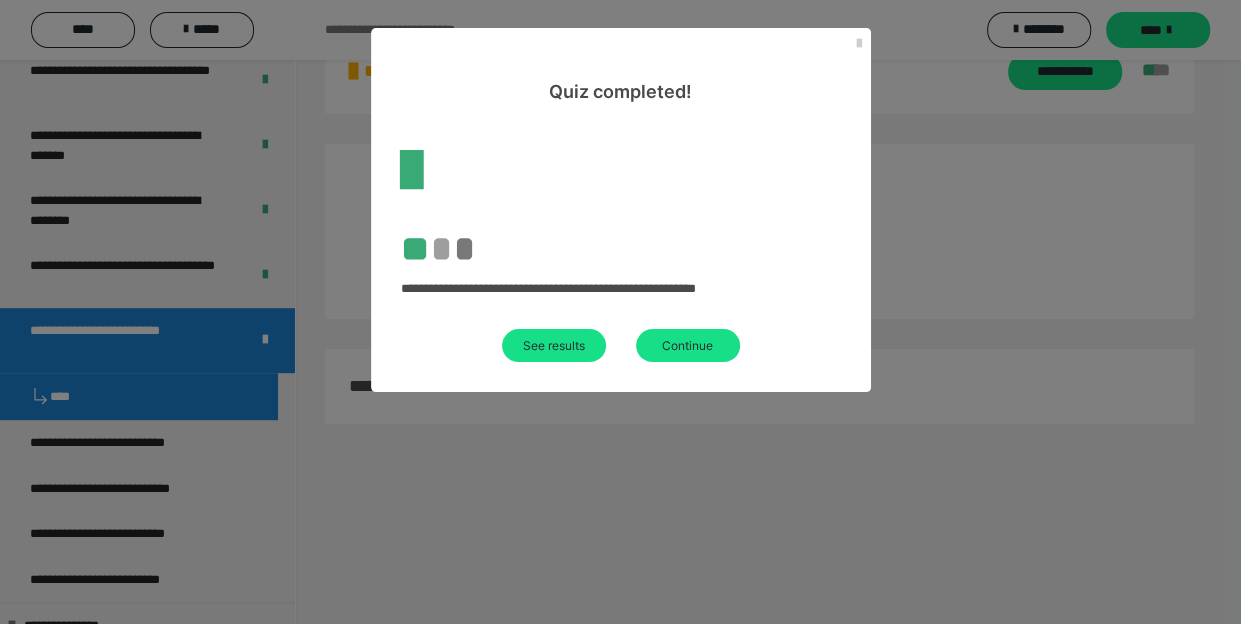 scroll, scrollTop: 1389, scrollLeft: 0, axis: vertical 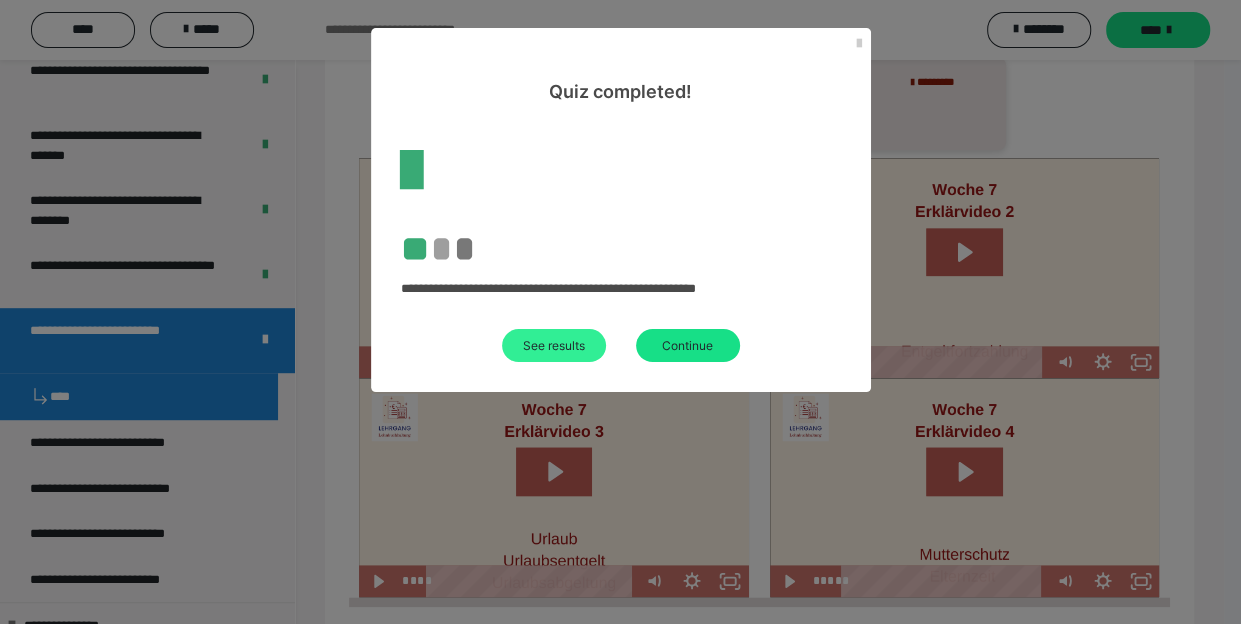 click on "See results" at bounding box center [554, 345] 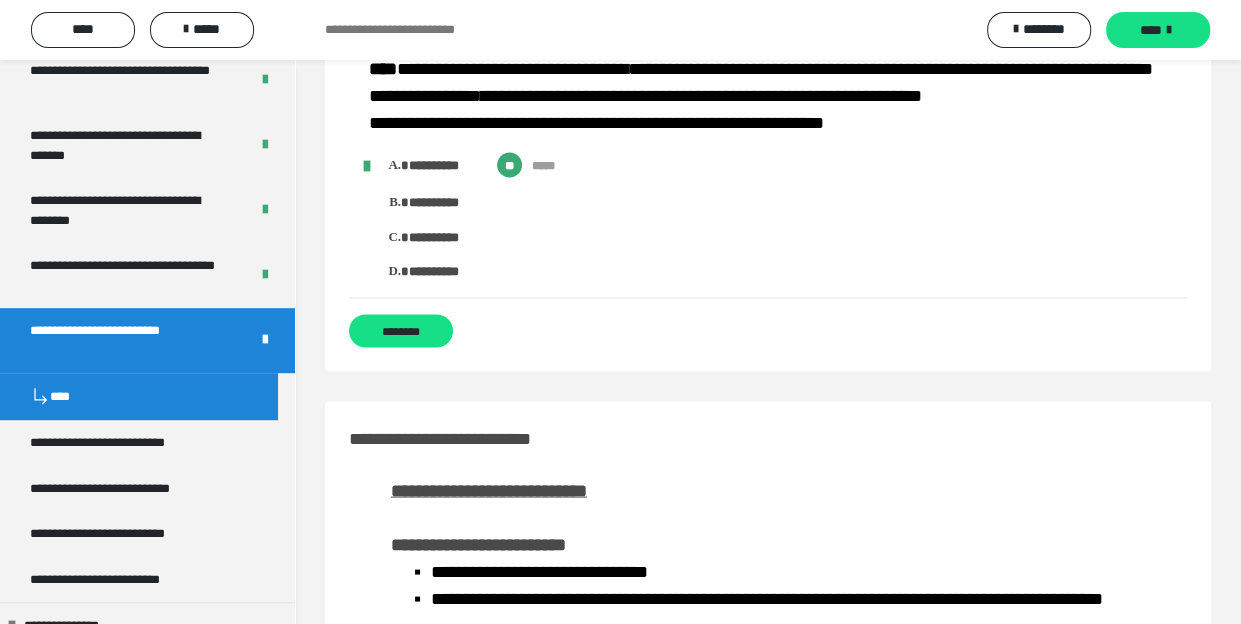 scroll, scrollTop: 2222, scrollLeft: 0, axis: vertical 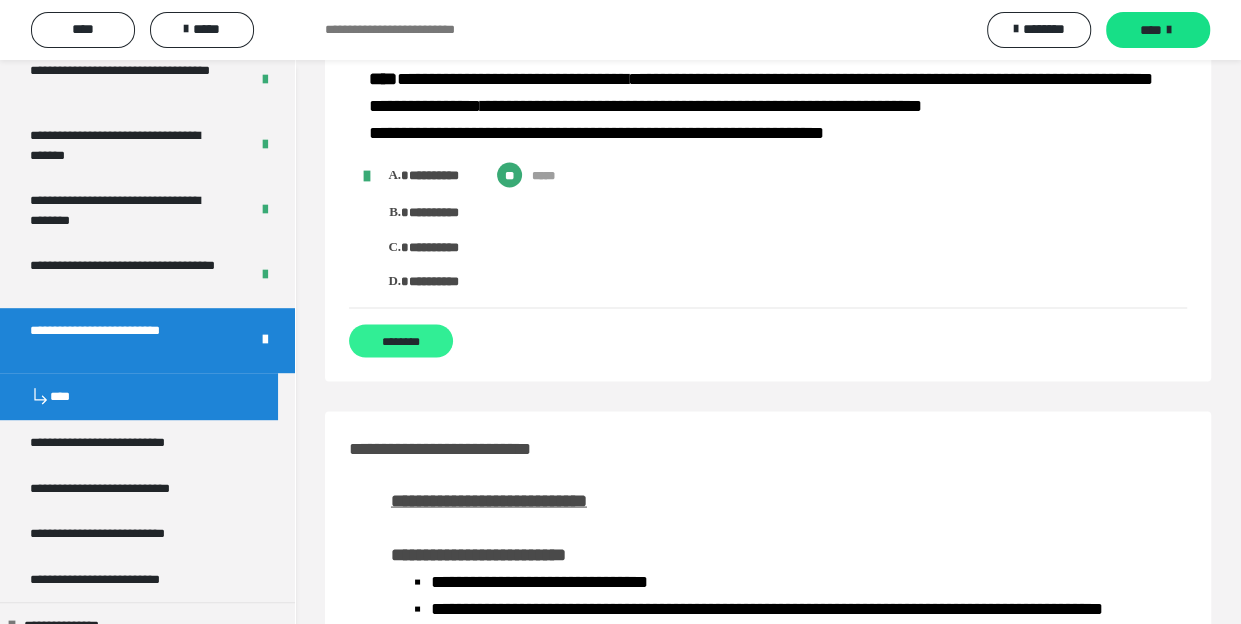 click on "********" at bounding box center [401, 340] 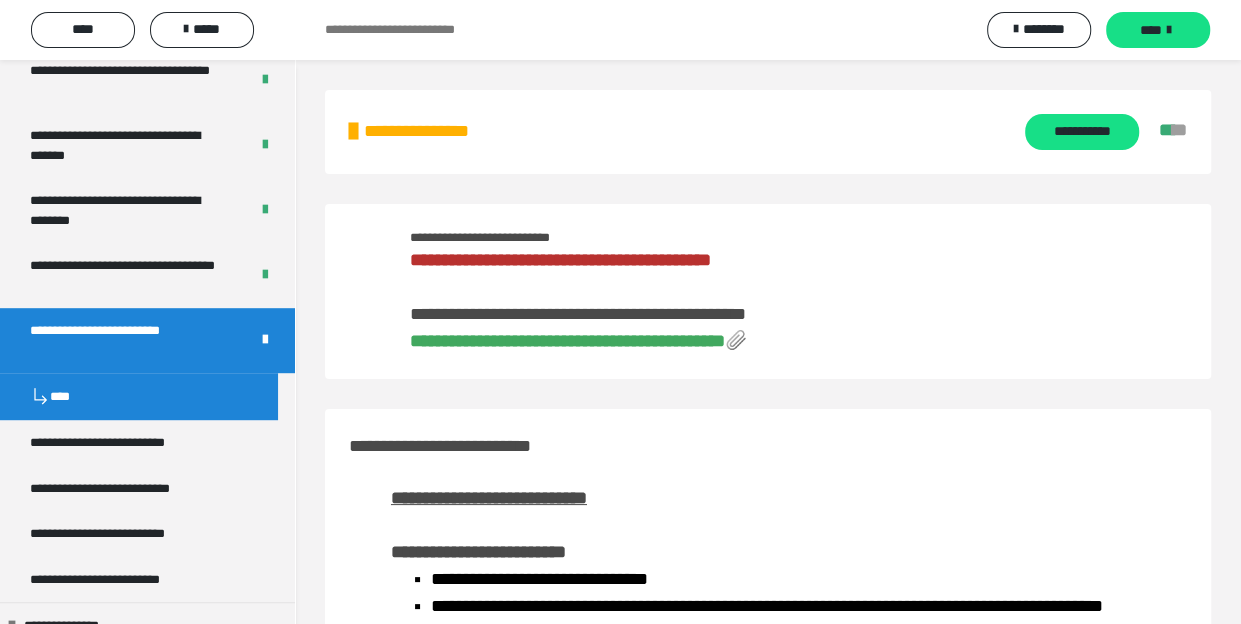 click on "**********" at bounding box center [567, 341] 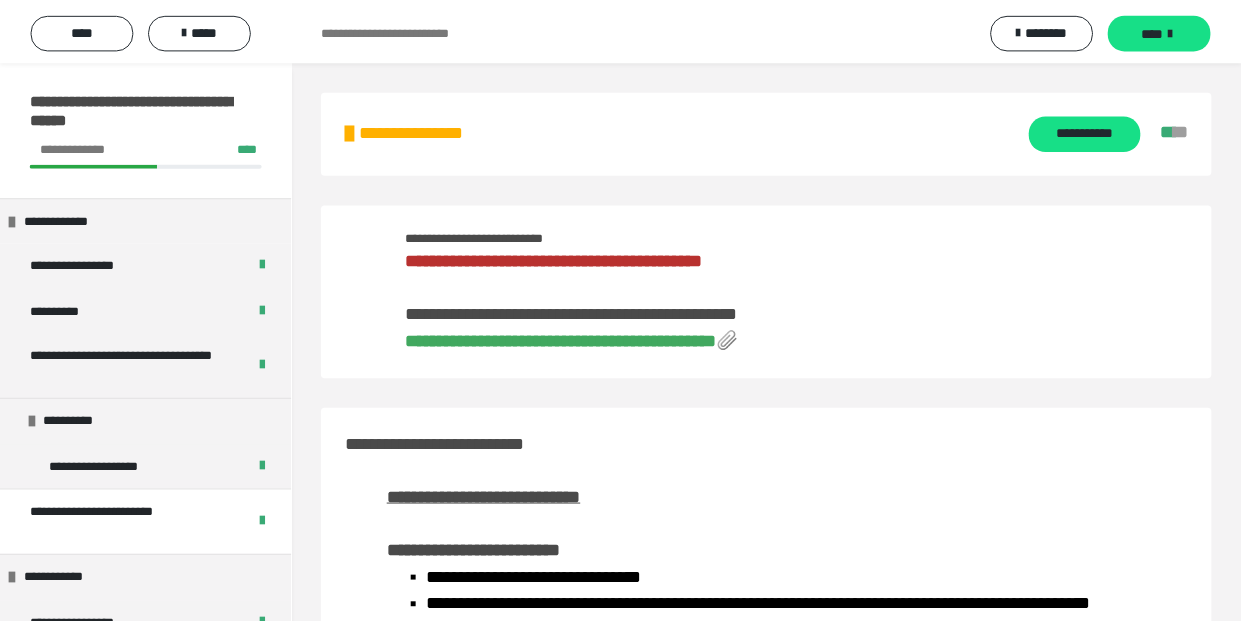scroll, scrollTop: 0, scrollLeft: 0, axis: both 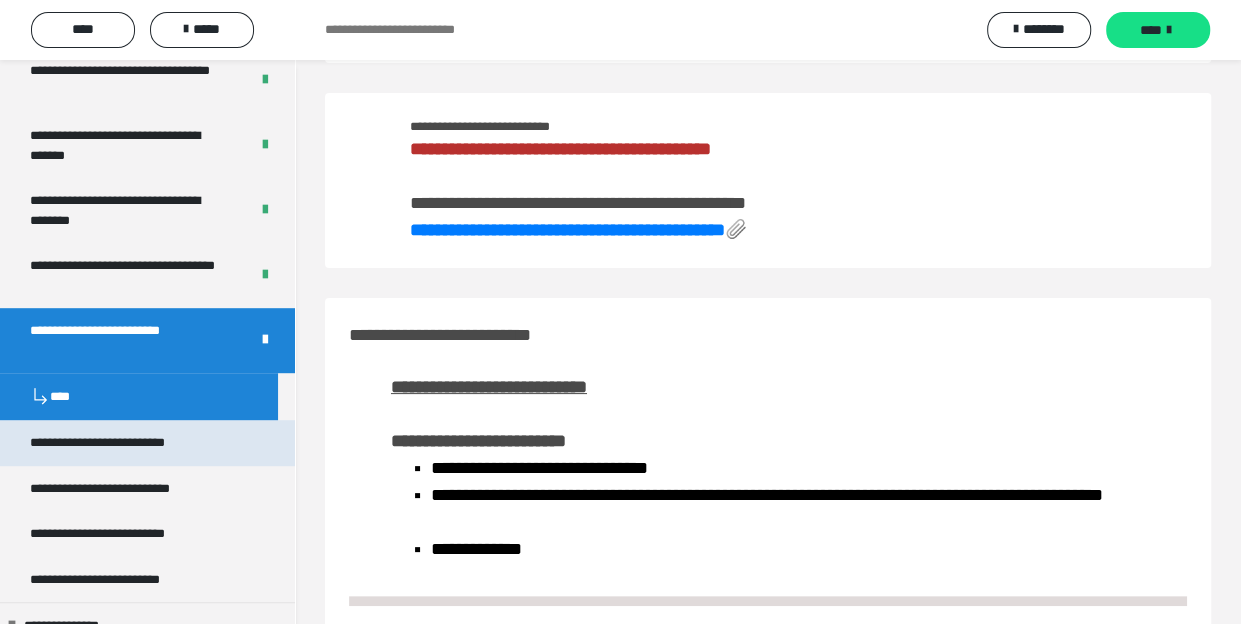 click on "**********" at bounding box center (126, 442) 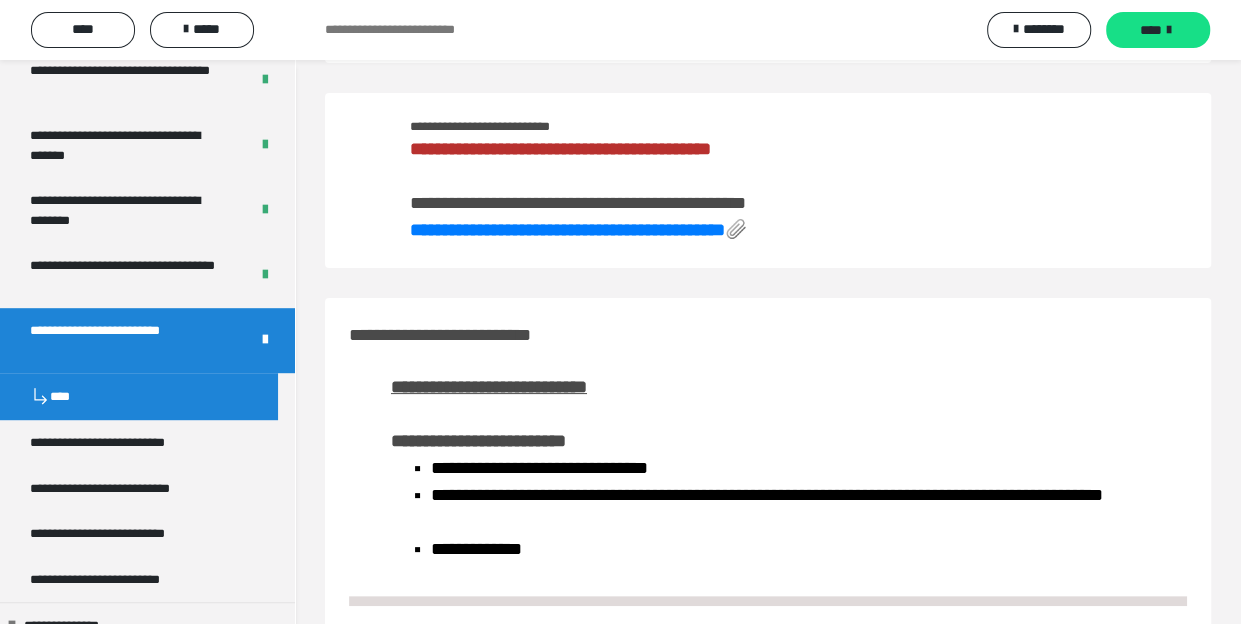 scroll, scrollTop: 0, scrollLeft: 0, axis: both 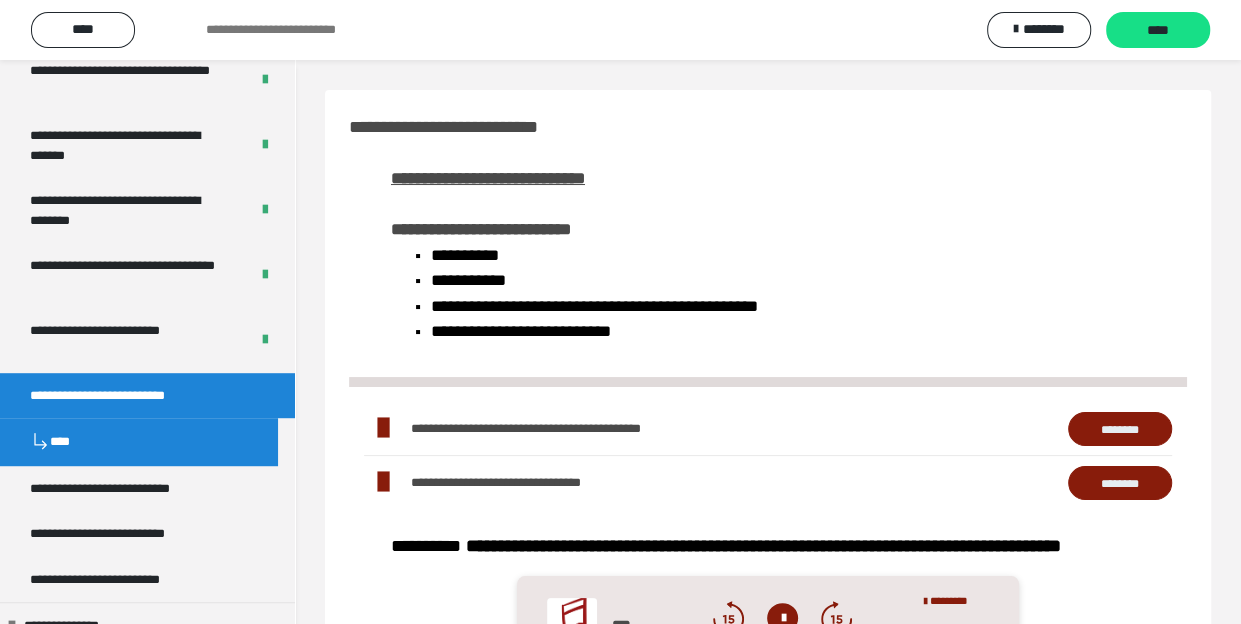 click on "**********" at bounding box center [147, 395] 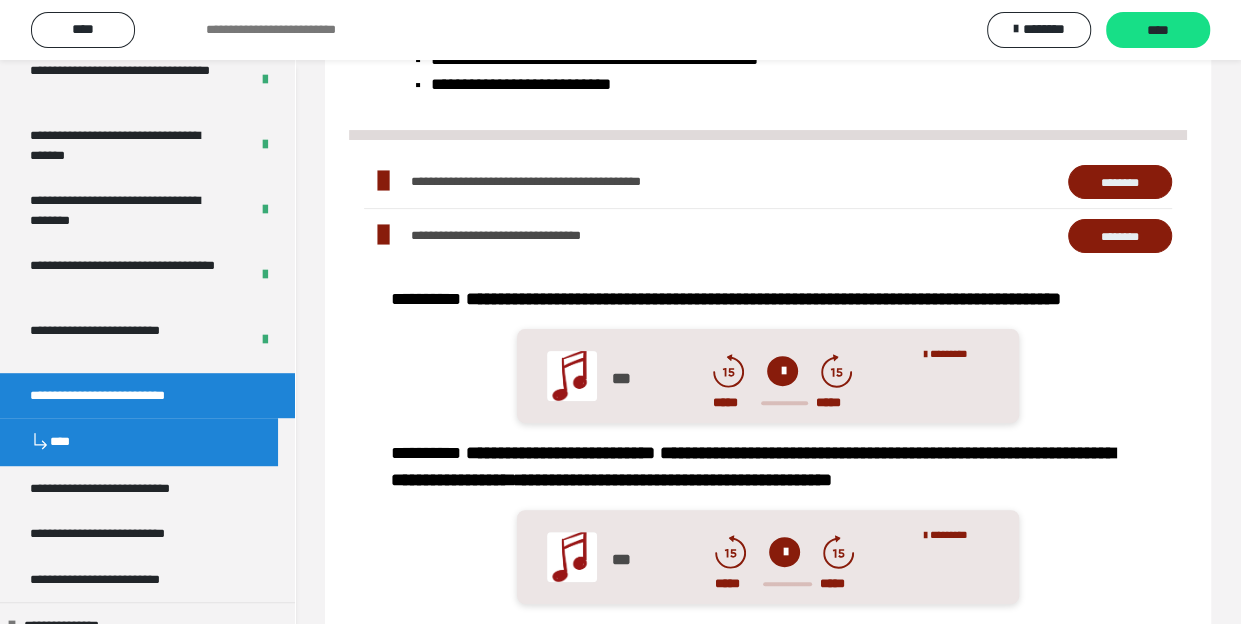 scroll, scrollTop: 208, scrollLeft: 0, axis: vertical 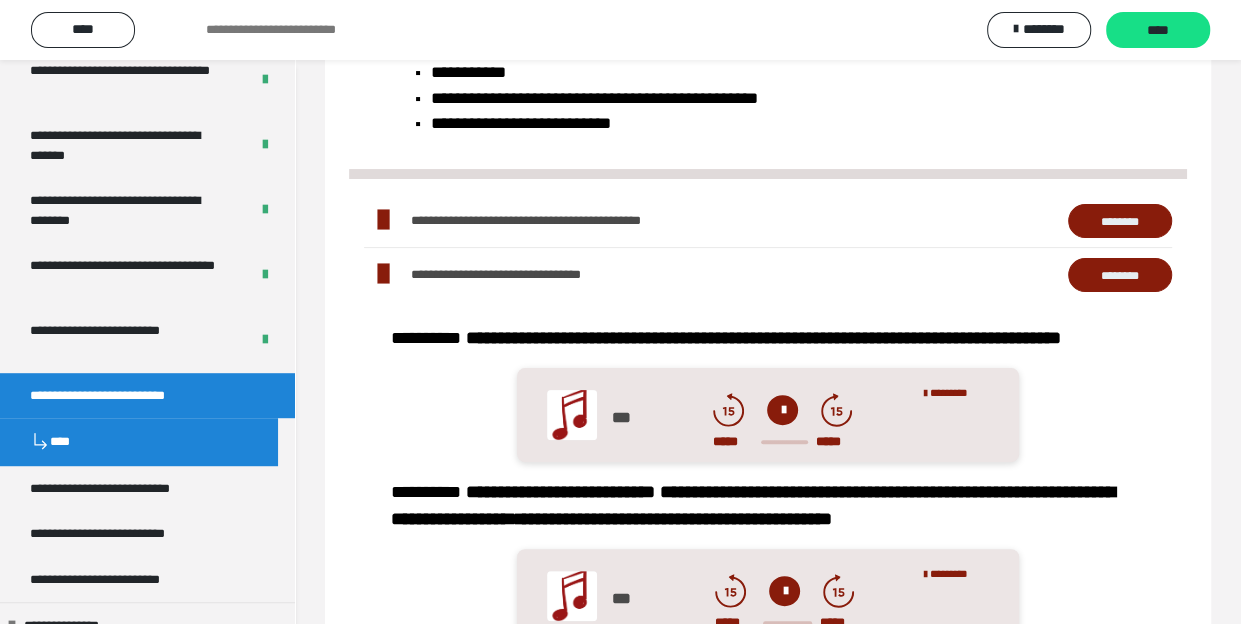 click on "********" at bounding box center (1120, 221) 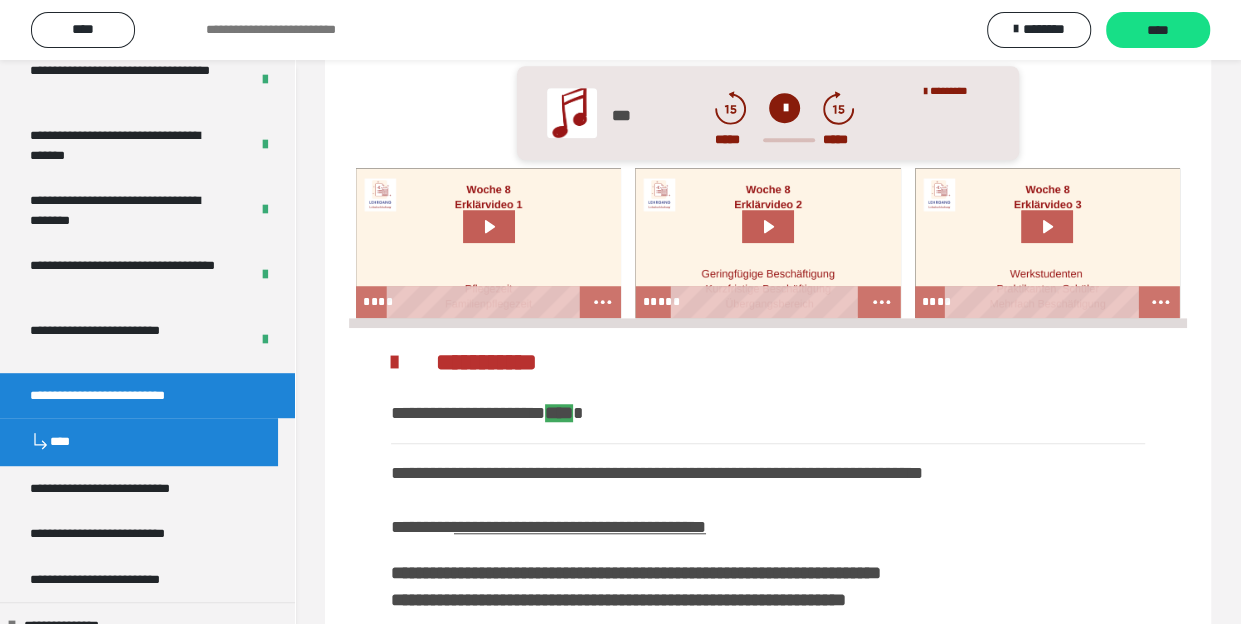 scroll, scrollTop: 652, scrollLeft: 0, axis: vertical 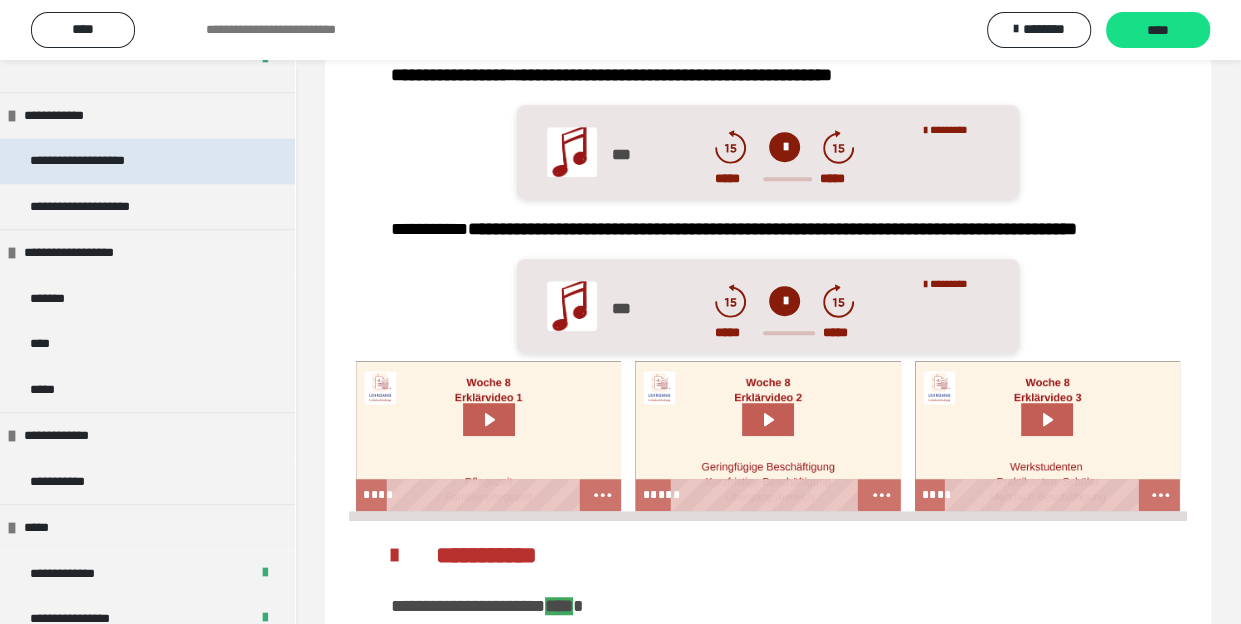 click on "**********" at bounding box center (89, 160) 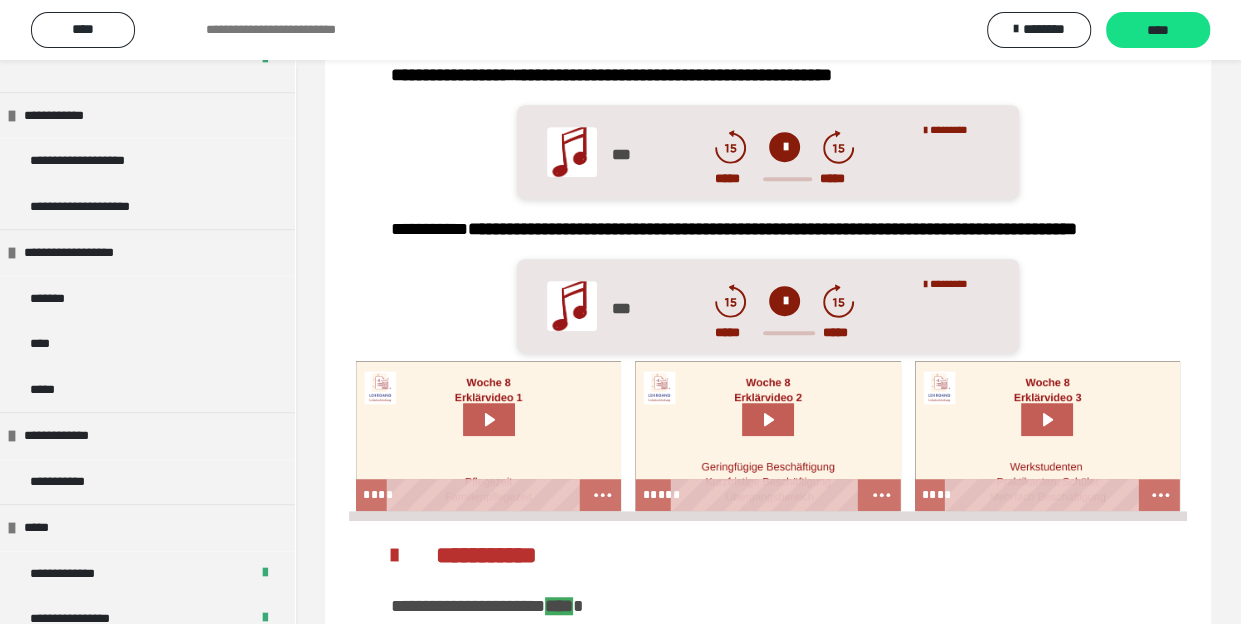 scroll, scrollTop: 1286, scrollLeft: 0, axis: vertical 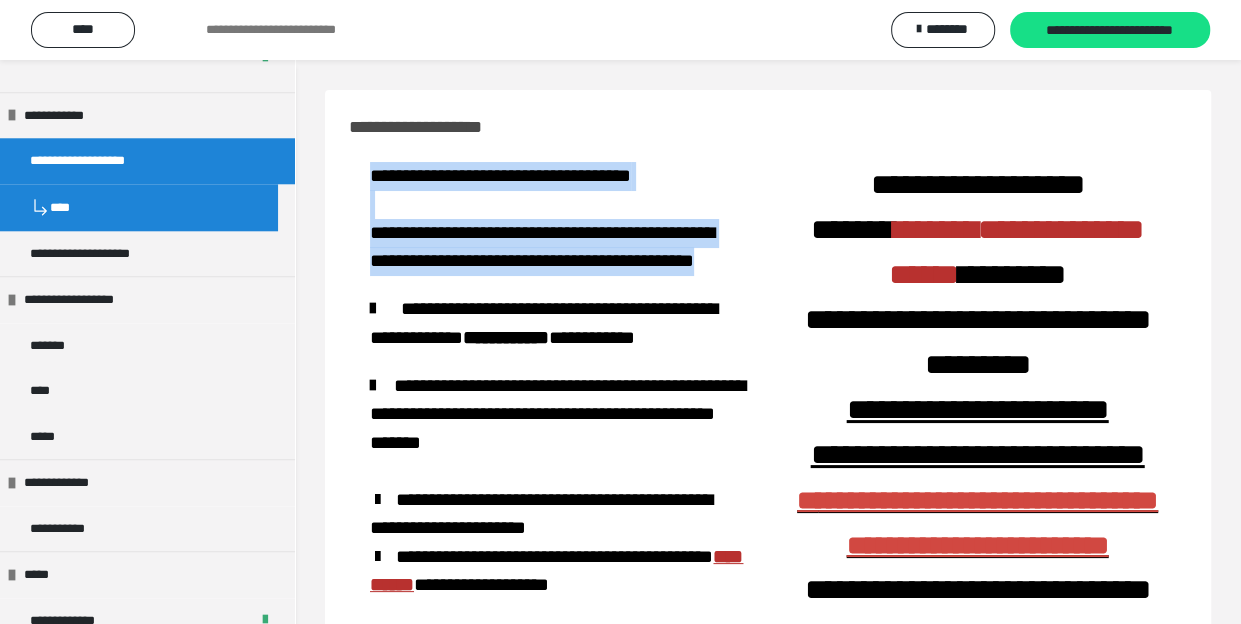 drag, startPoint x: 366, startPoint y: 176, endPoint x: 582, endPoint y: 296, distance: 247.09512 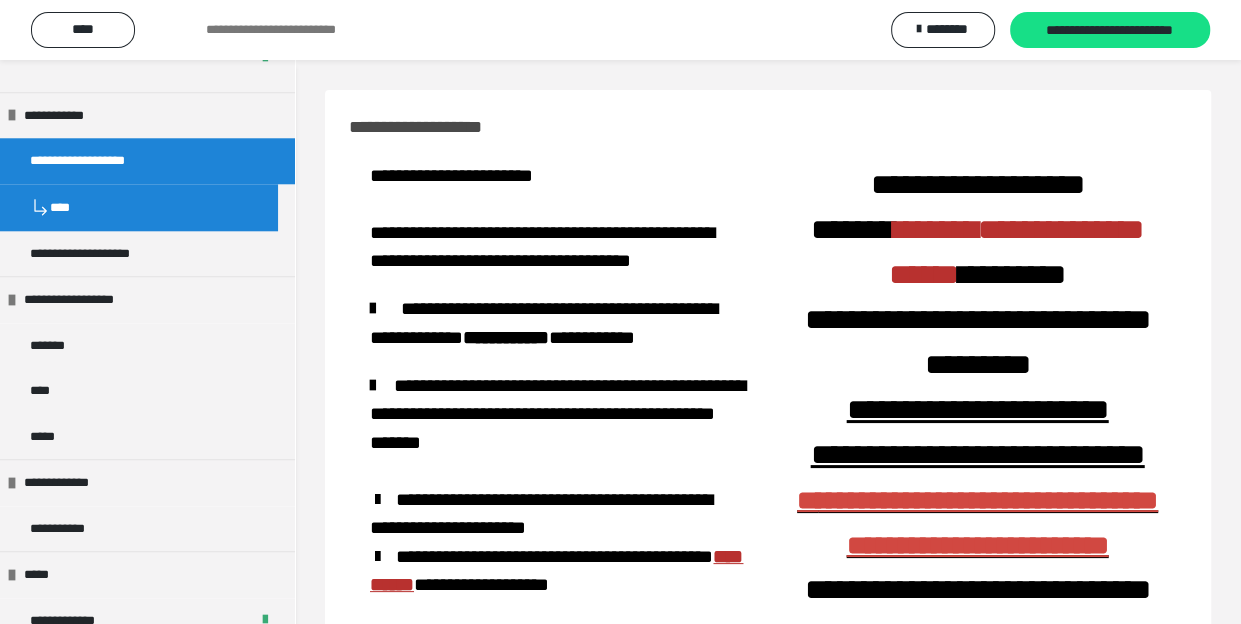 scroll, scrollTop: 111, scrollLeft: 0, axis: vertical 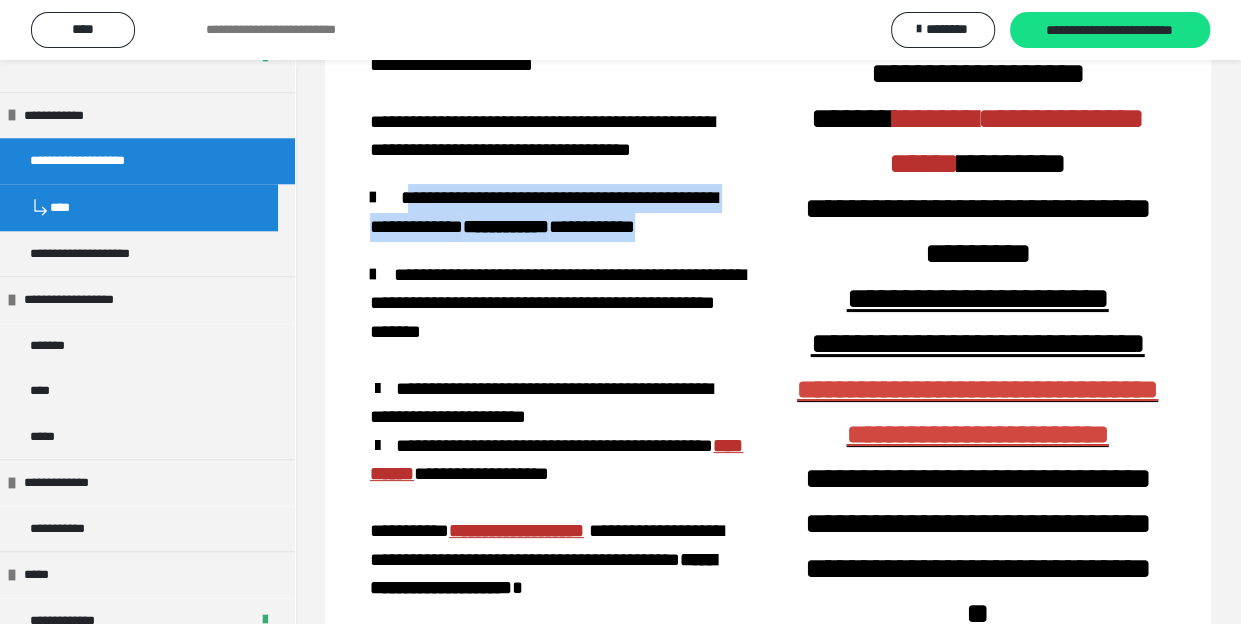drag, startPoint x: 405, startPoint y: 221, endPoint x: 681, endPoint y: 289, distance: 284.25342 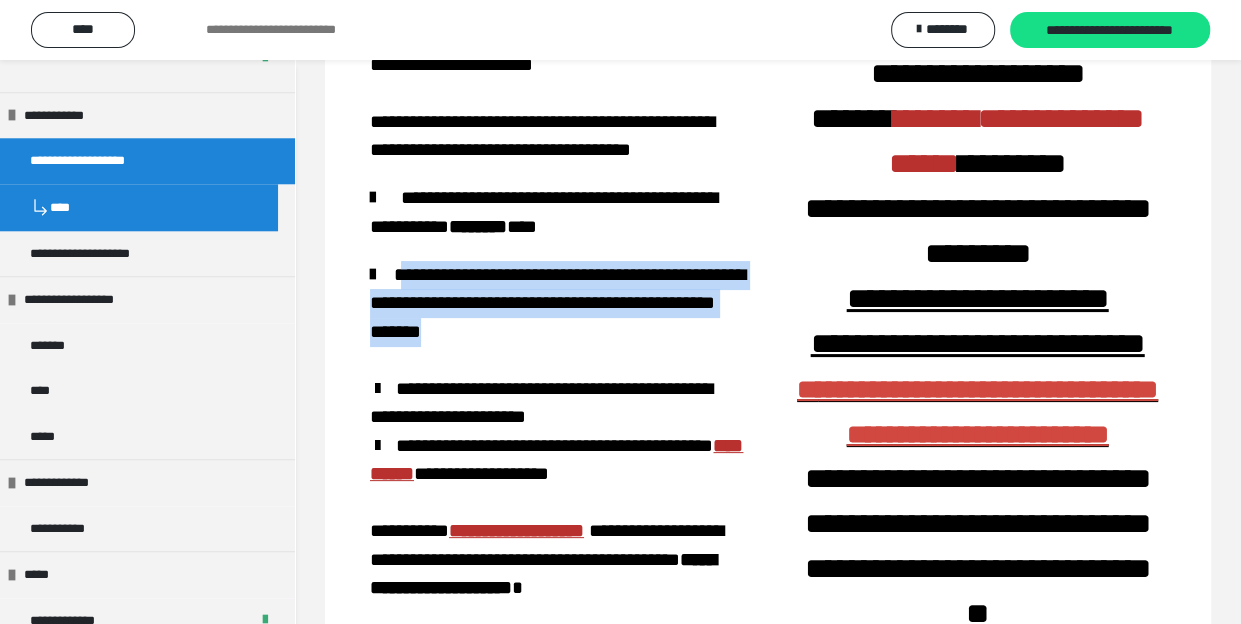 drag, startPoint x: 408, startPoint y: 302, endPoint x: 640, endPoint y: 365, distance: 240.40175 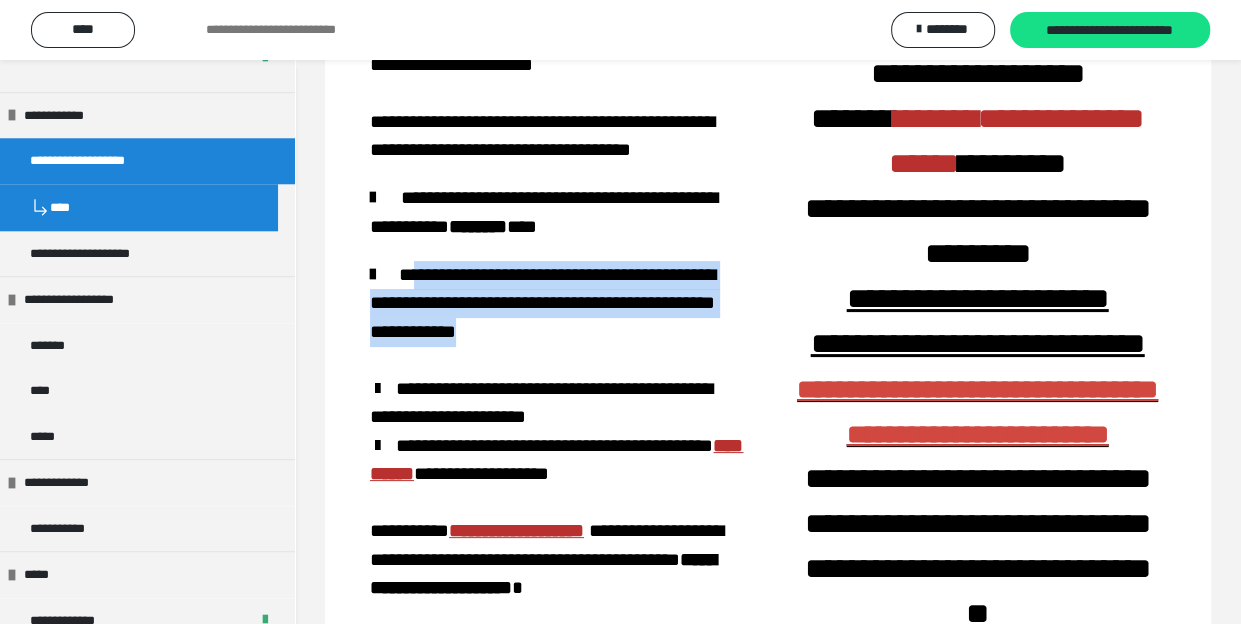 drag, startPoint x: 416, startPoint y: 301, endPoint x: 649, endPoint y: 365, distance: 241.62988 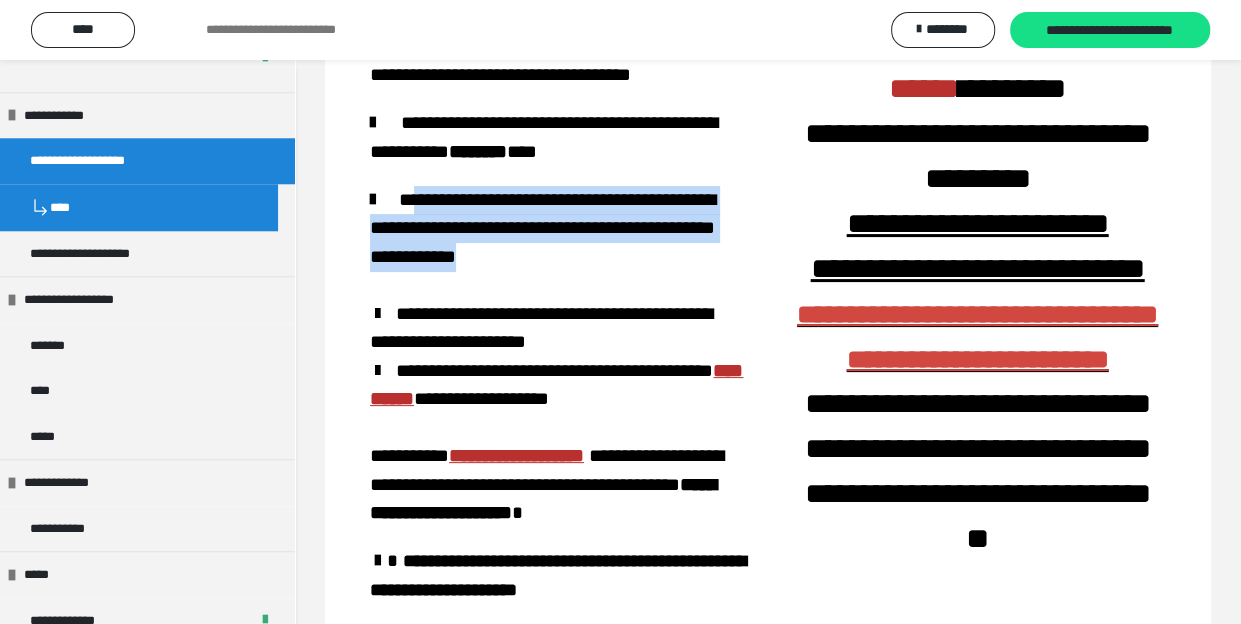 scroll, scrollTop: 222, scrollLeft: 0, axis: vertical 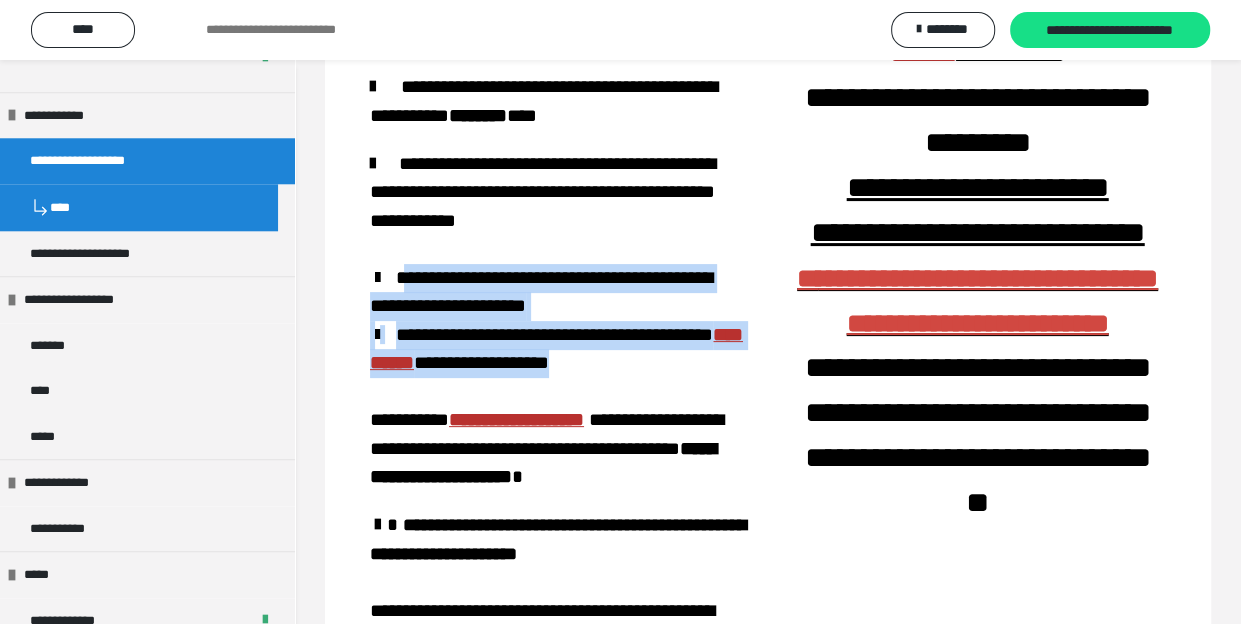 drag, startPoint x: 402, startPoint y: 297, endPoint x: 694, endPoint y: 418, distance: 316.0775 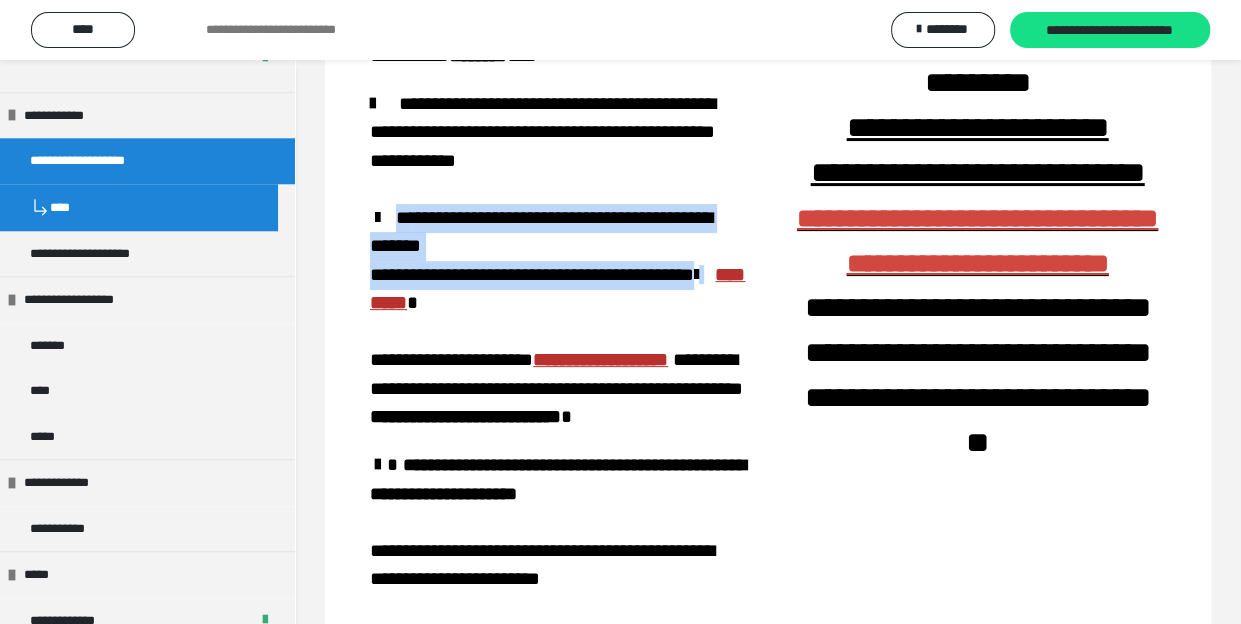 scroll, scrollTop: 333, scrollLeft: 0, axis: vertical 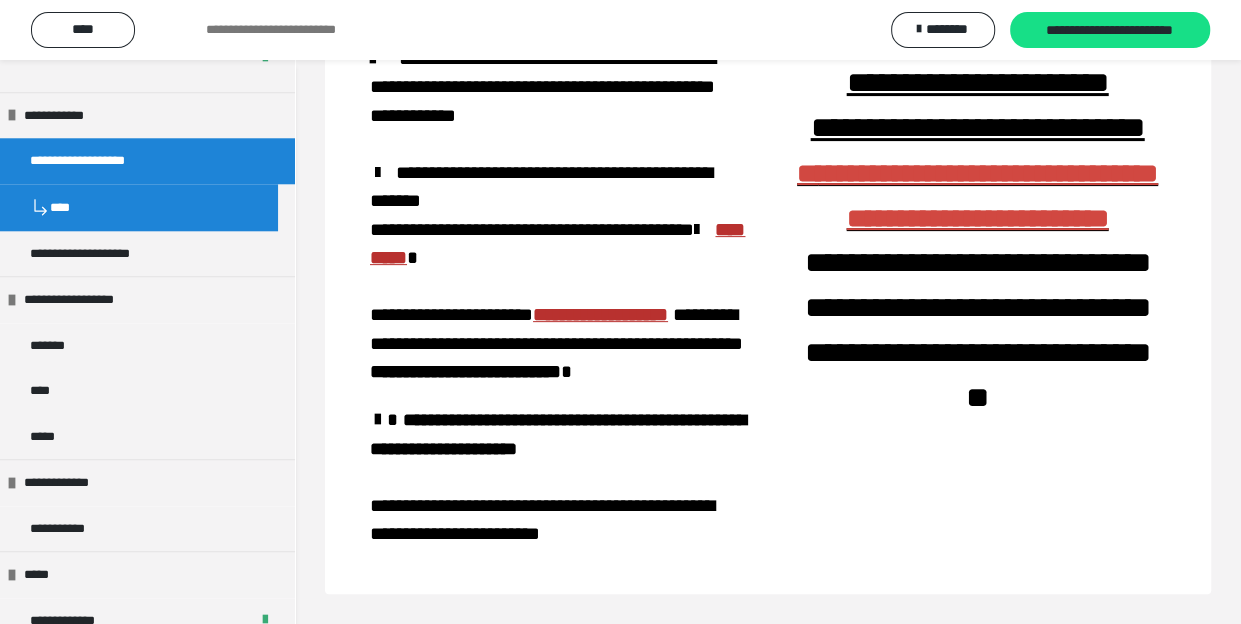 click on "**********" at bounding box center [558, 192] 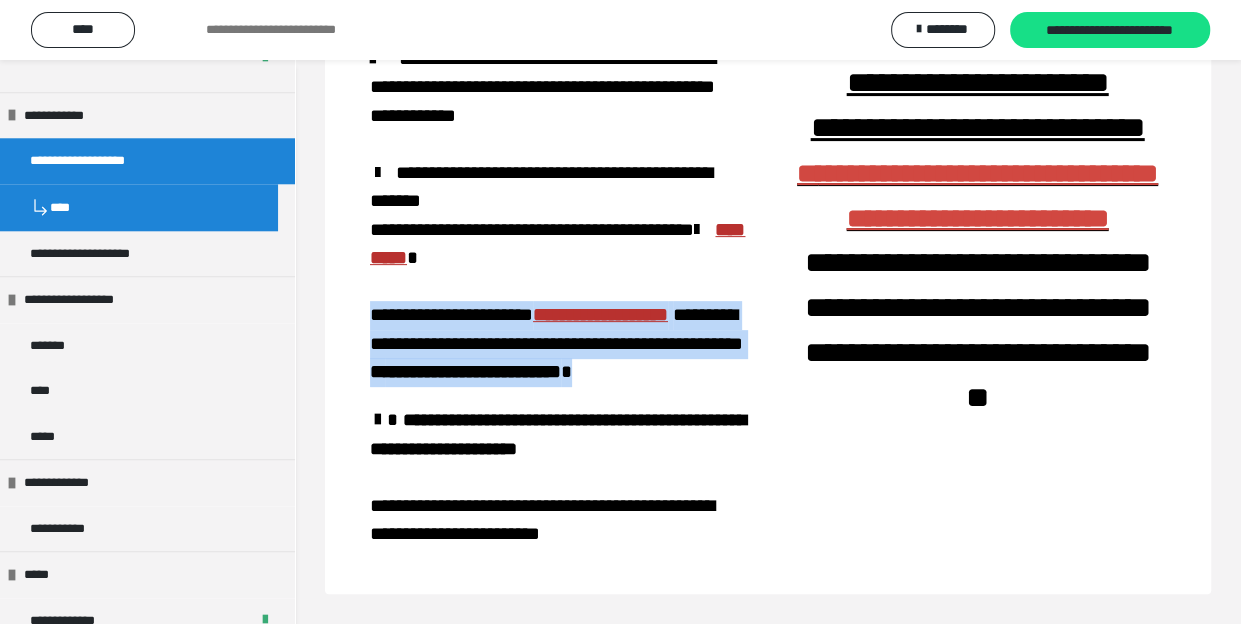 drag, startPoint x: 367, startPoint y: 342, endPoint x: 440, endPoint y: 419, distance: 106.10372 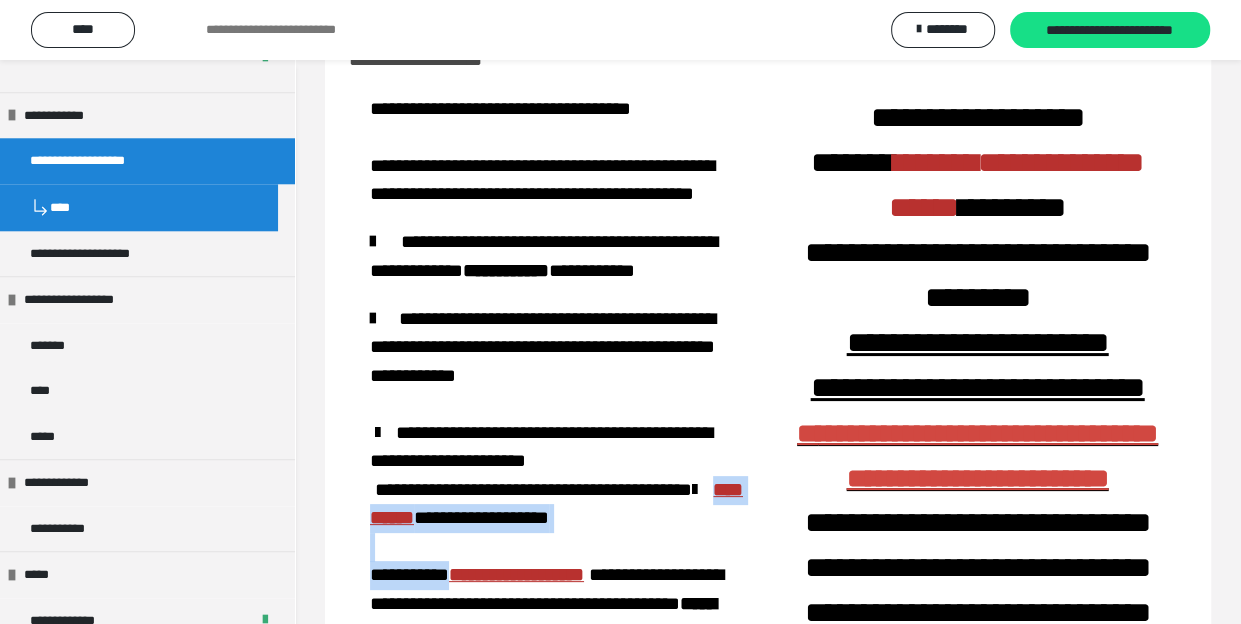 scroll, scrollTop: 0, scrollLeft: 0, axis: both 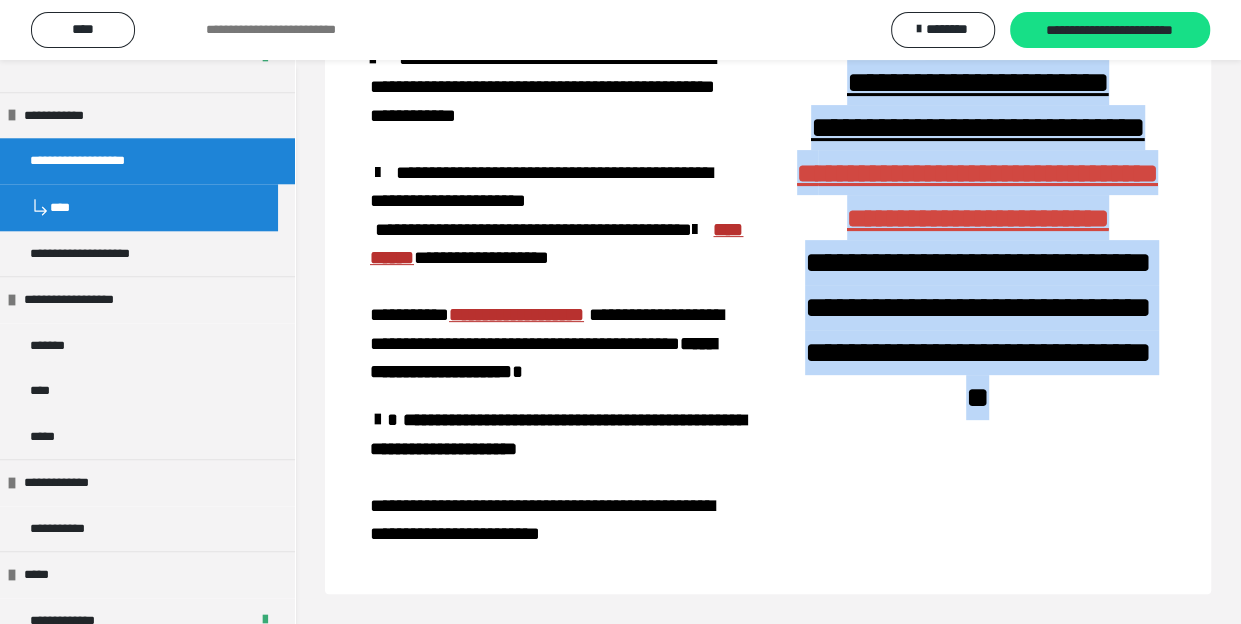 drag, startPoint x: 848, startPoint y: 177, endPoint x: 1183, endPoint y: 505, distance: 468.83792 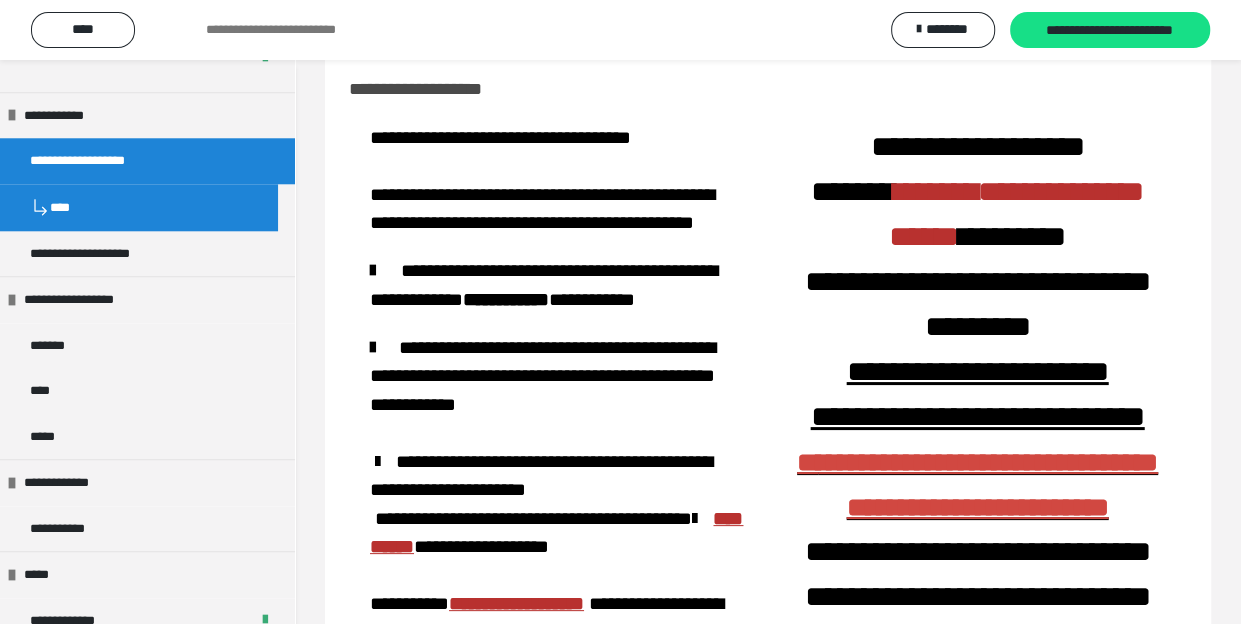 scroll, scrollTop: 0, scrollLeft: 0, axis: both 